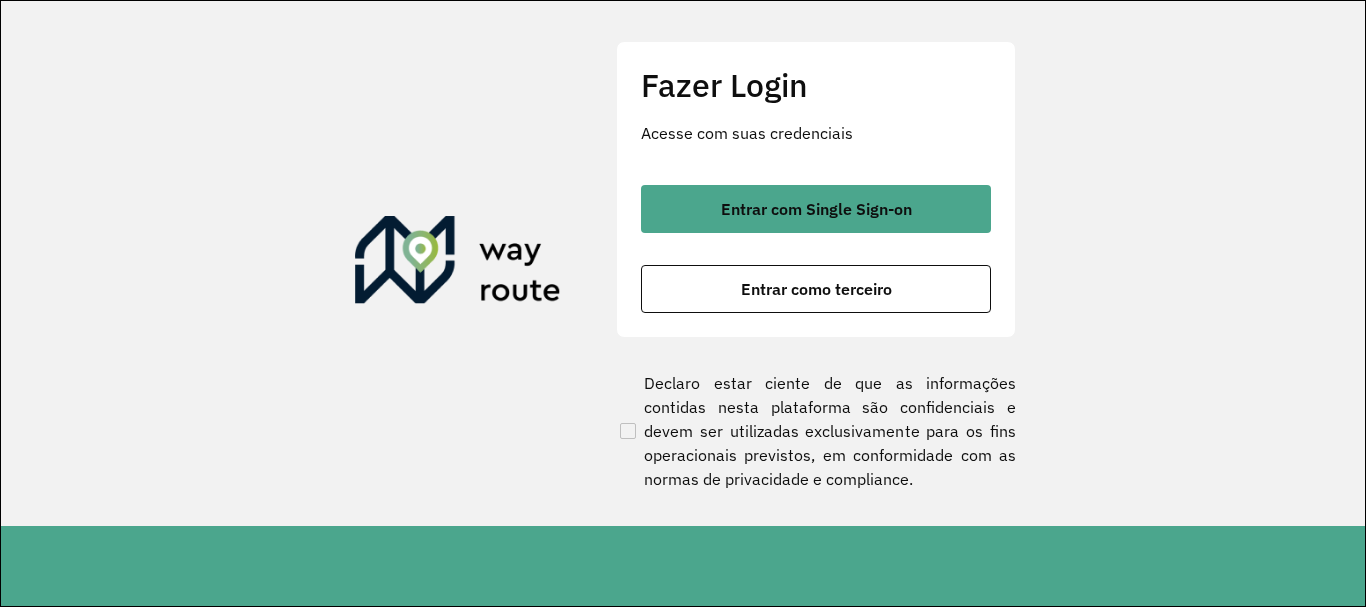 scroll, scrollTop: 0, scrollLeft: 0, axis: both 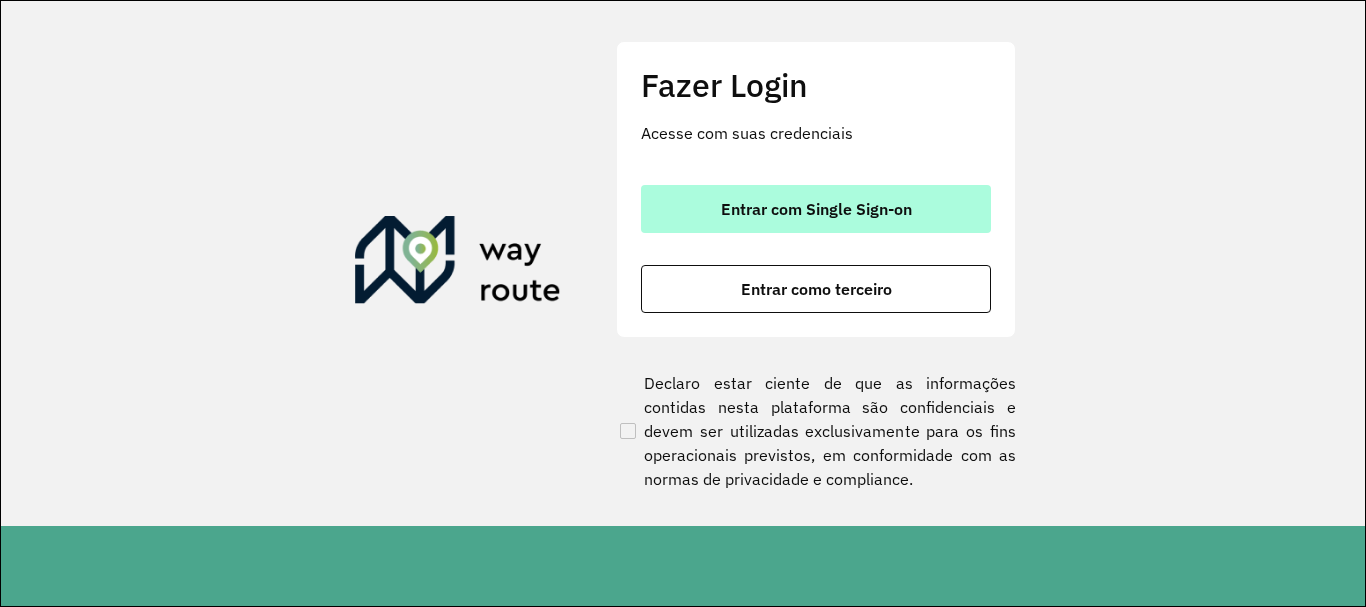 click on "Entrar com Single Sign-on" at bounding box center (816, 209) 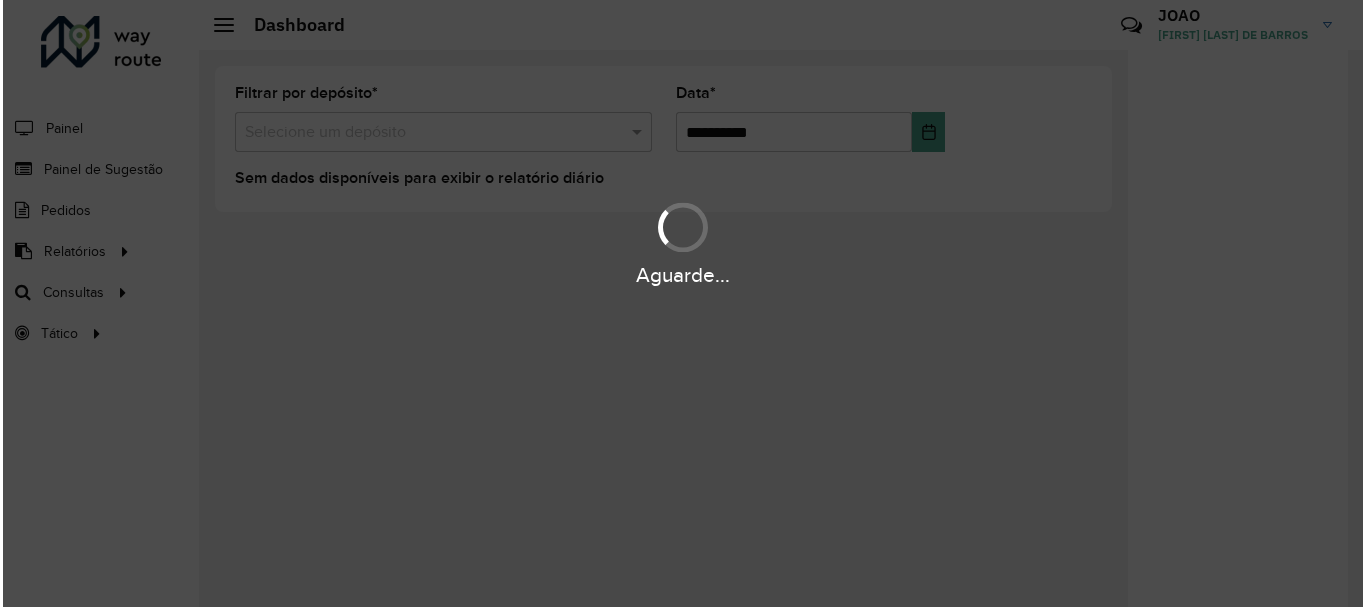 scroll, scrollTop: 0, scrollLeft: 0, axis: both 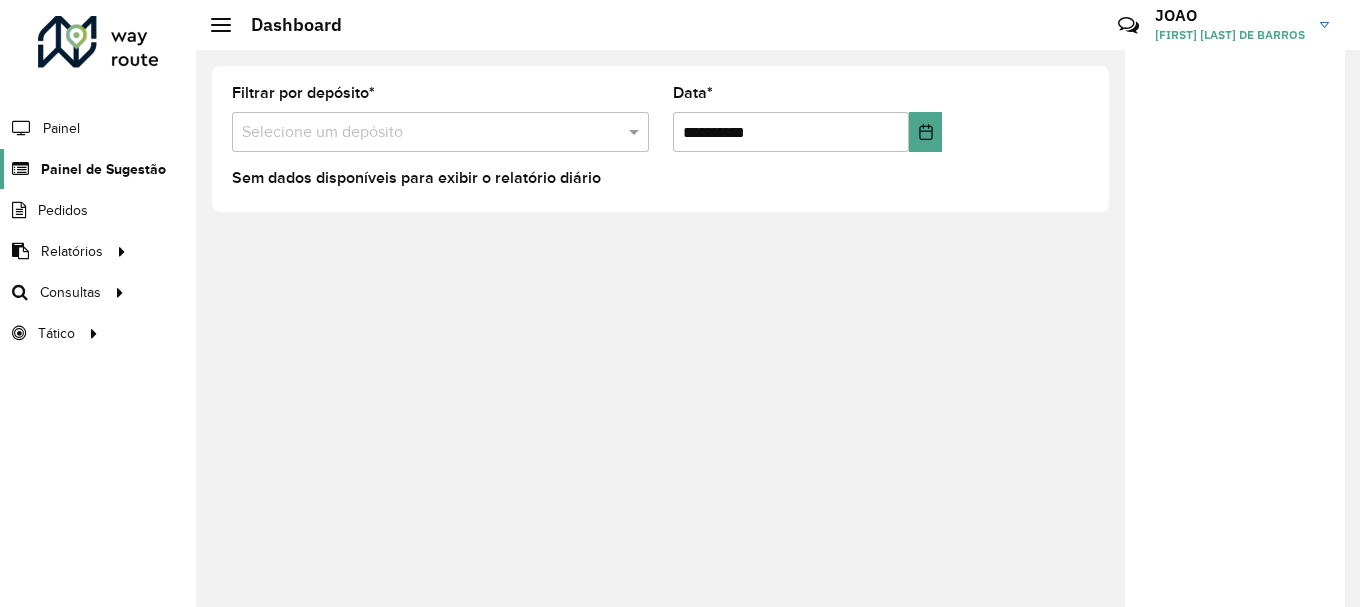 click on "Painel de Sugestão" 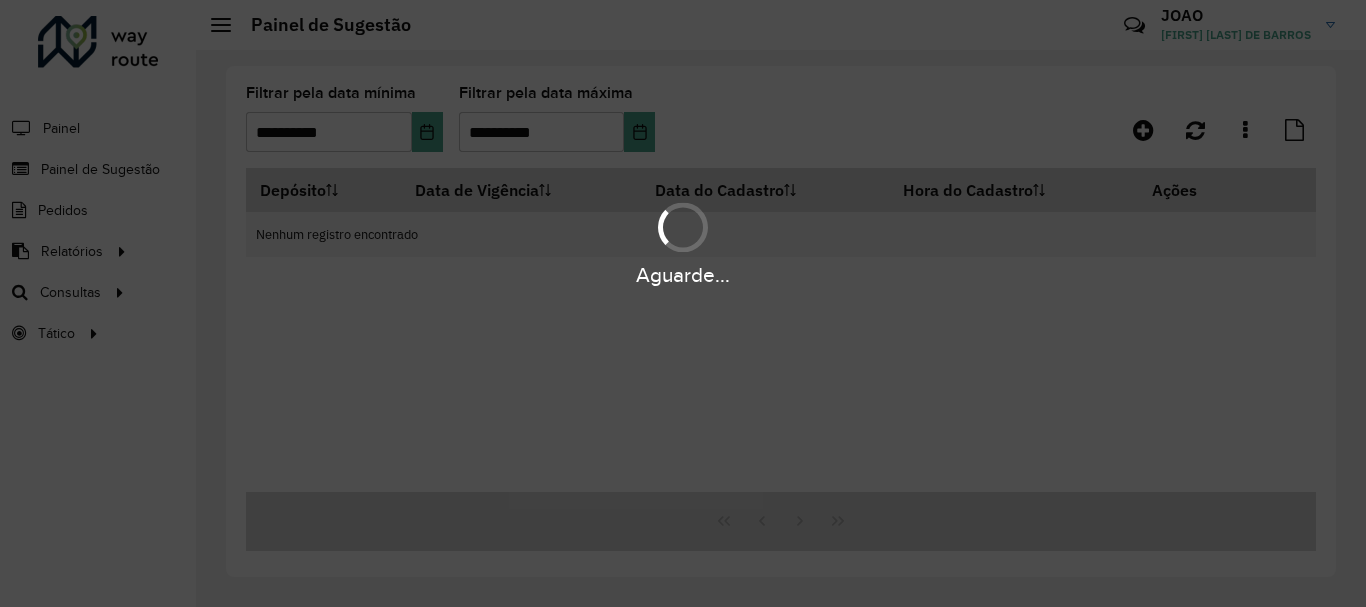 click 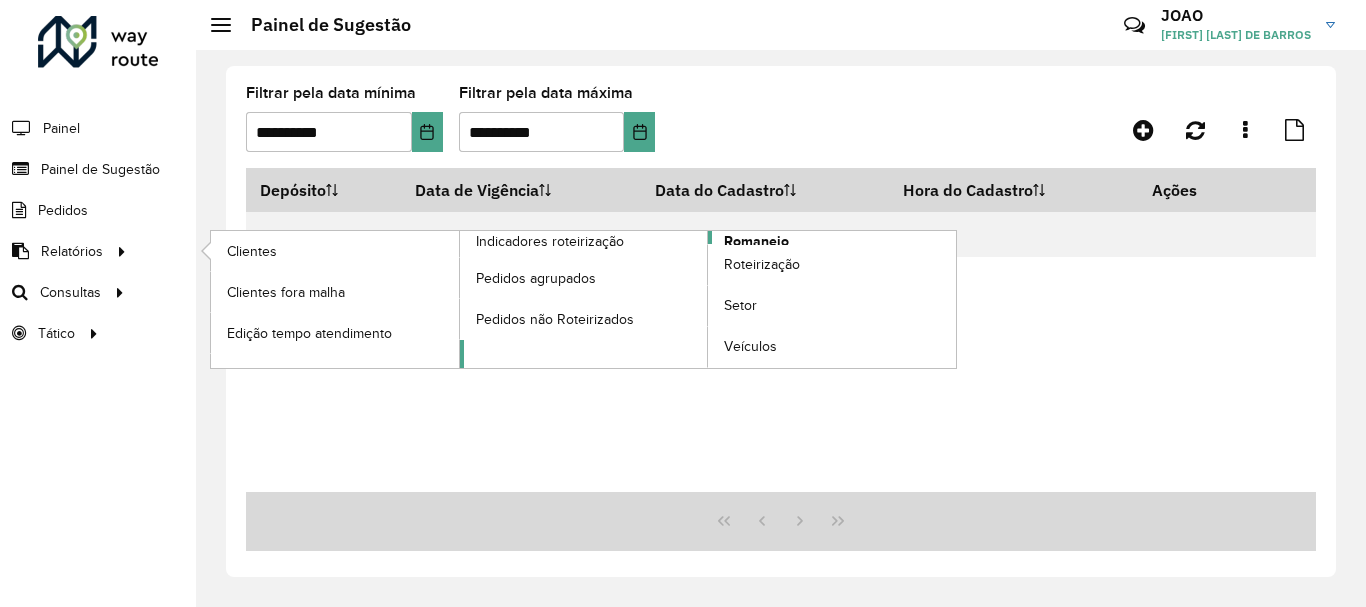 click on "Romaneio" 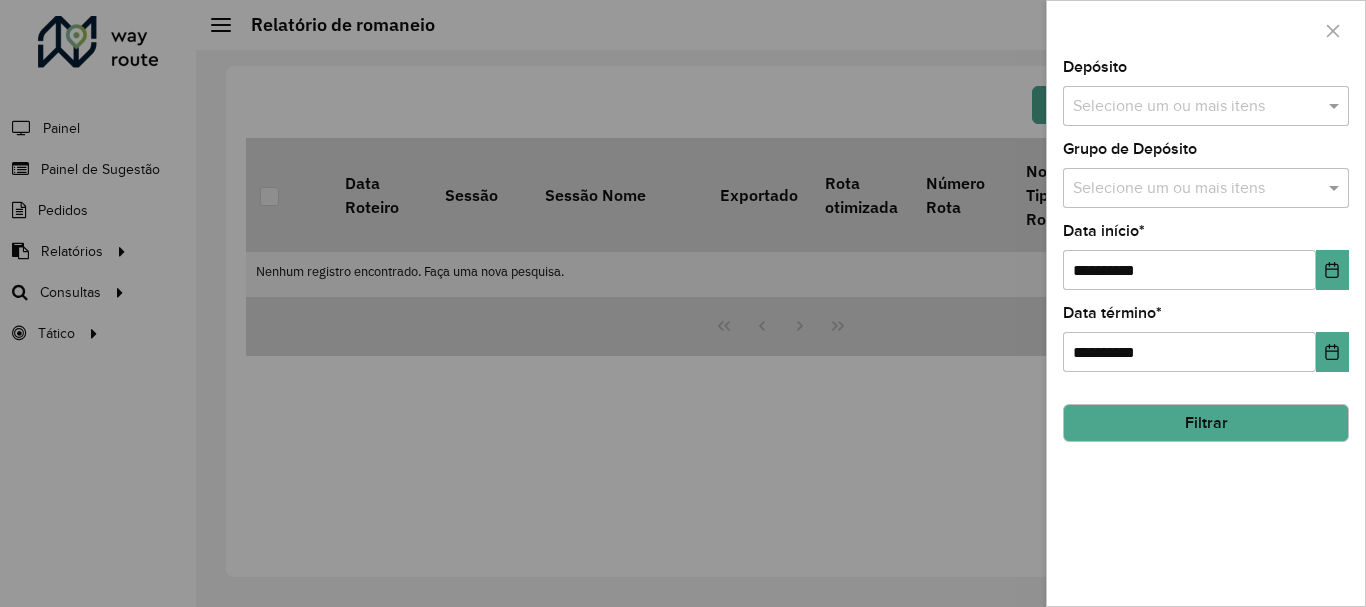 click at bounding box center [1196, 107] 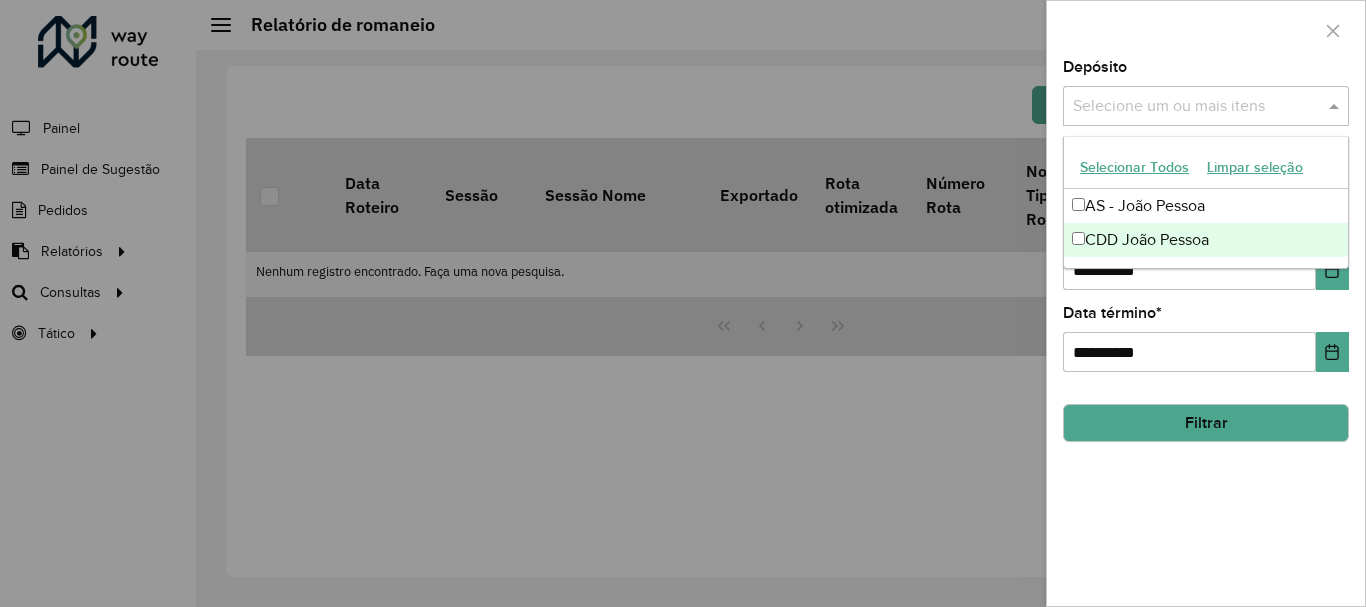 click on "CDD João Pessoa" at bounding box center (1206, 240) 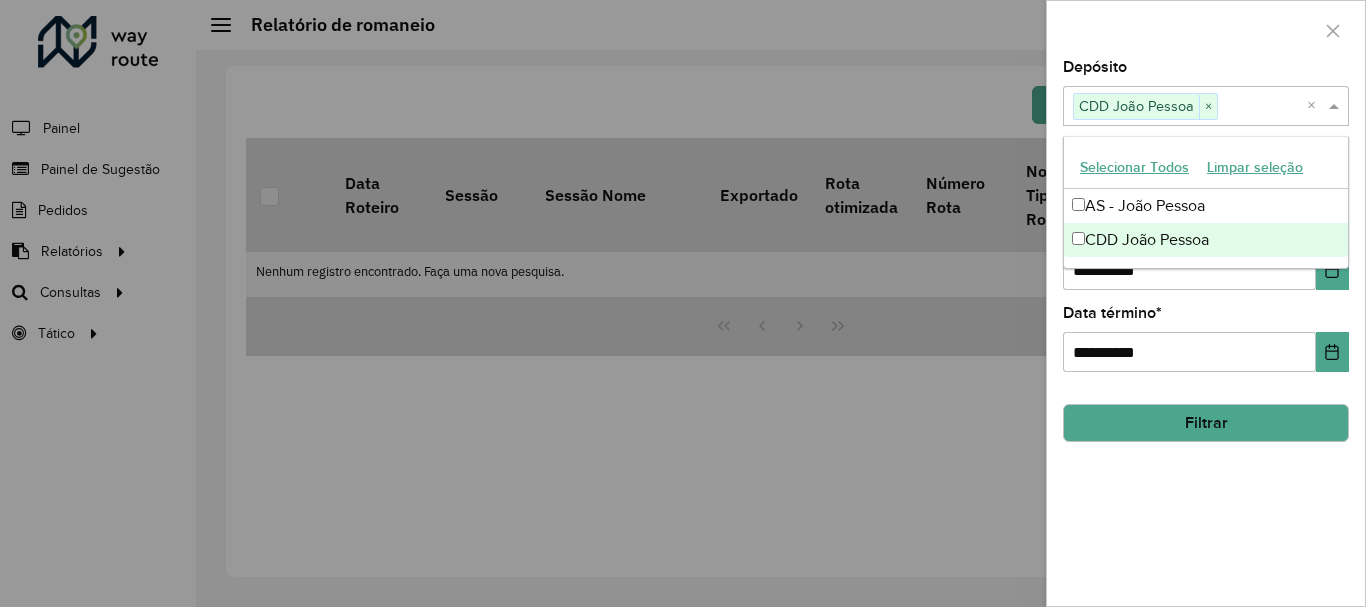 click on "**********" 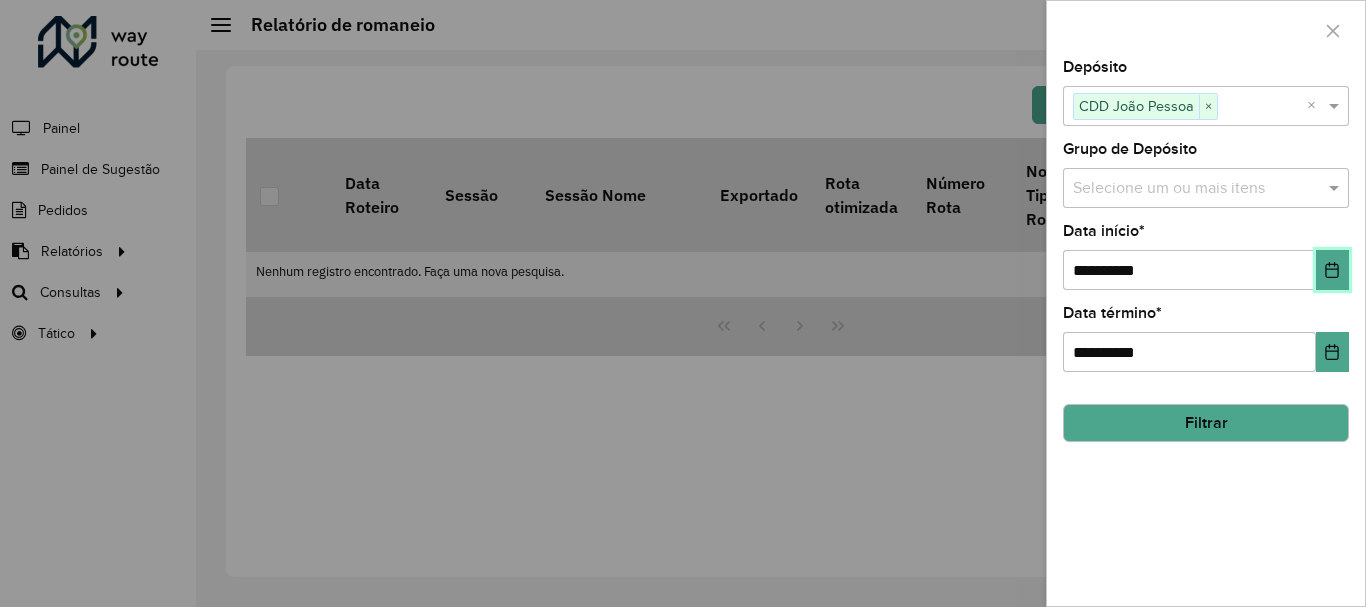 click 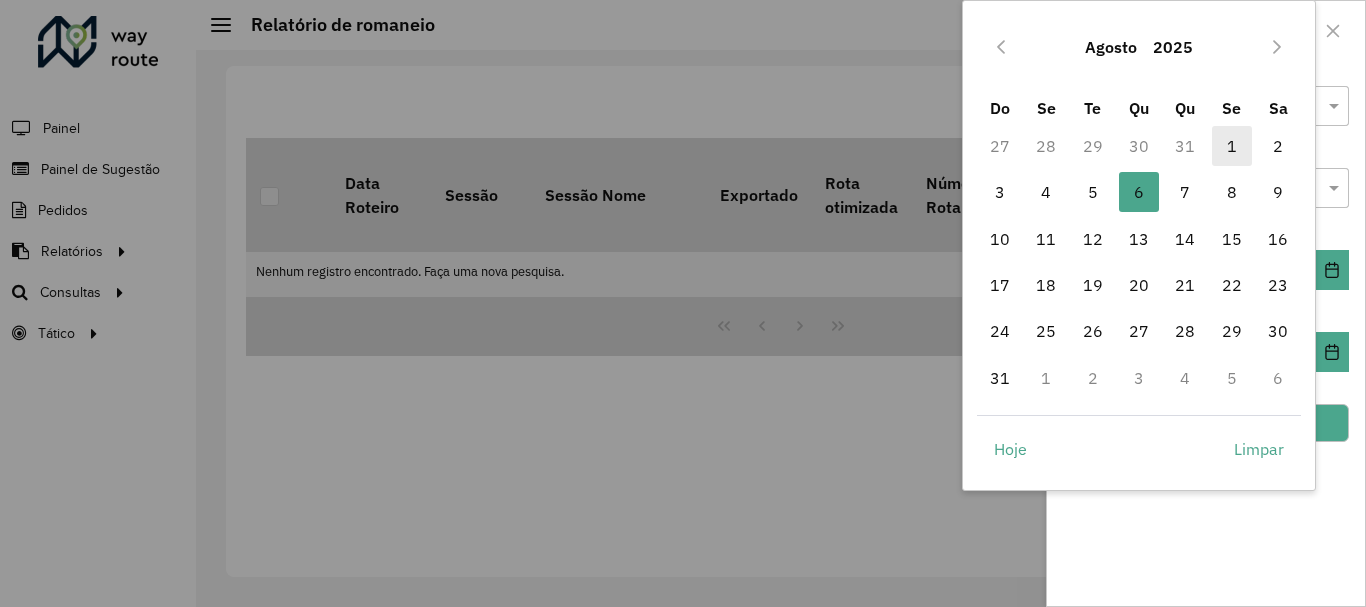 click on "1" at bounding box center [1232, 146] 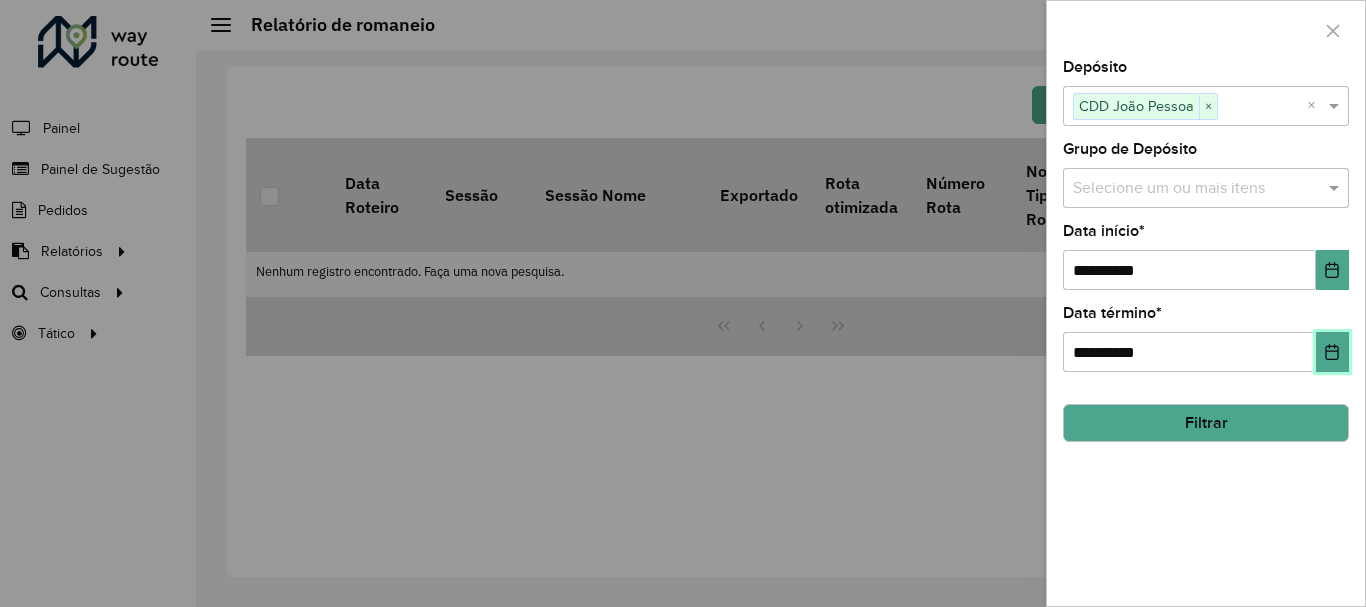 click 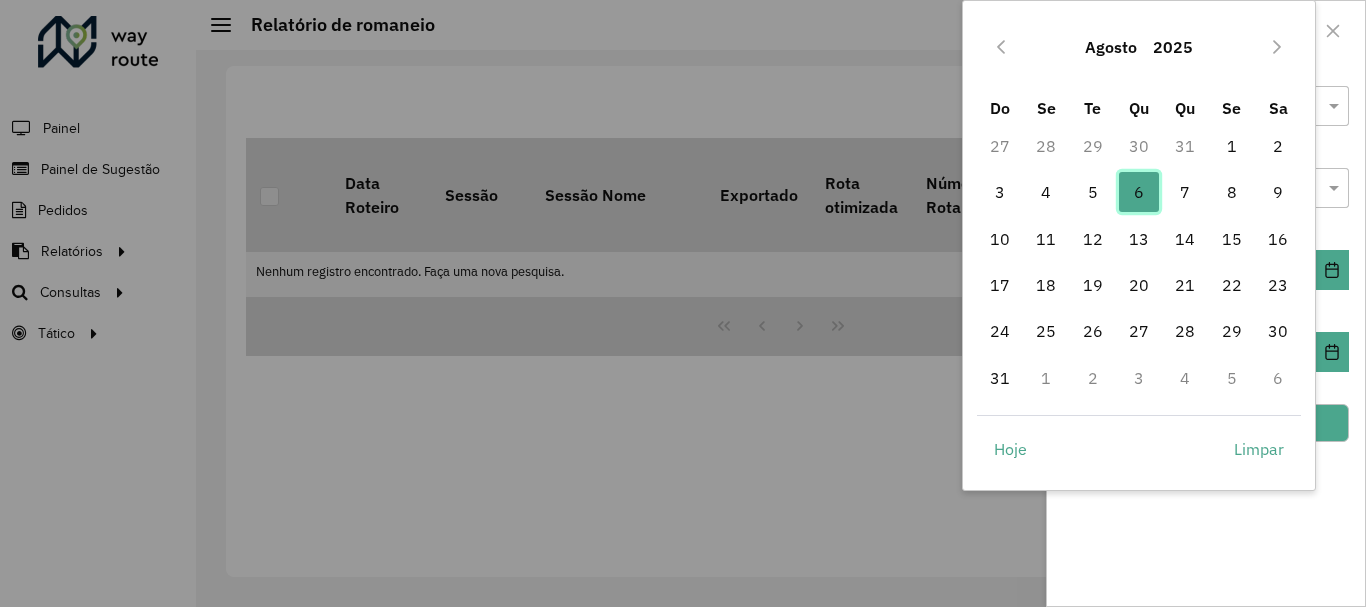 click on "6" at bounding box center [1139, 192] 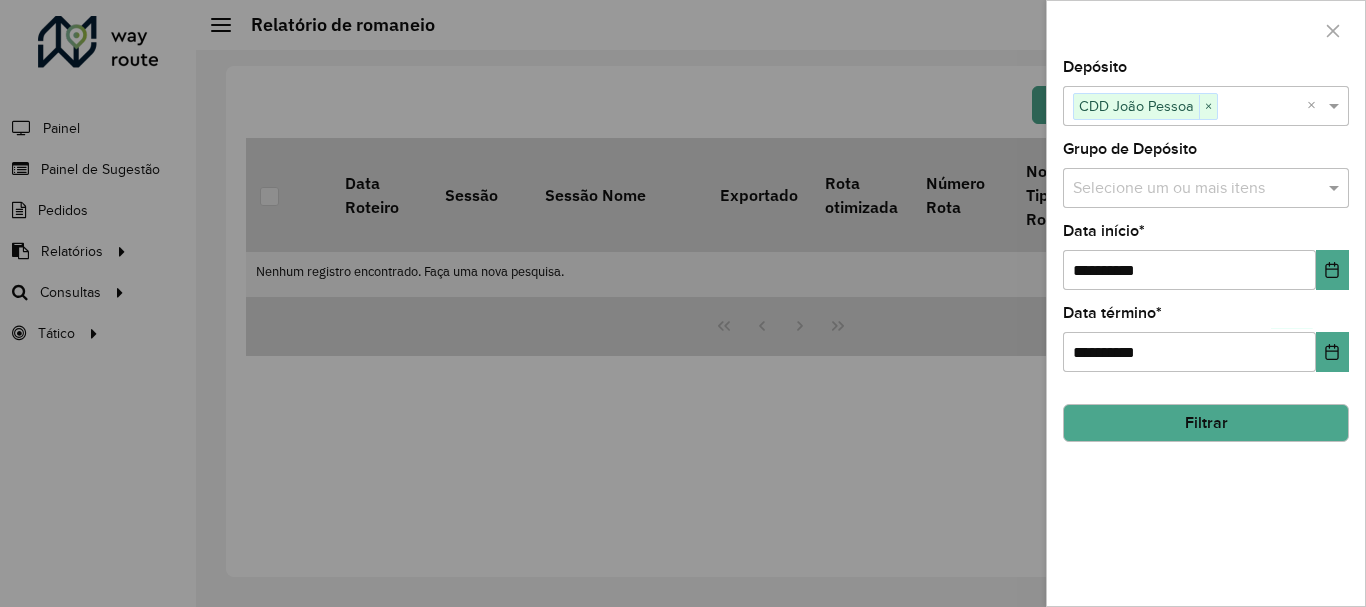 click on "Filtrar" 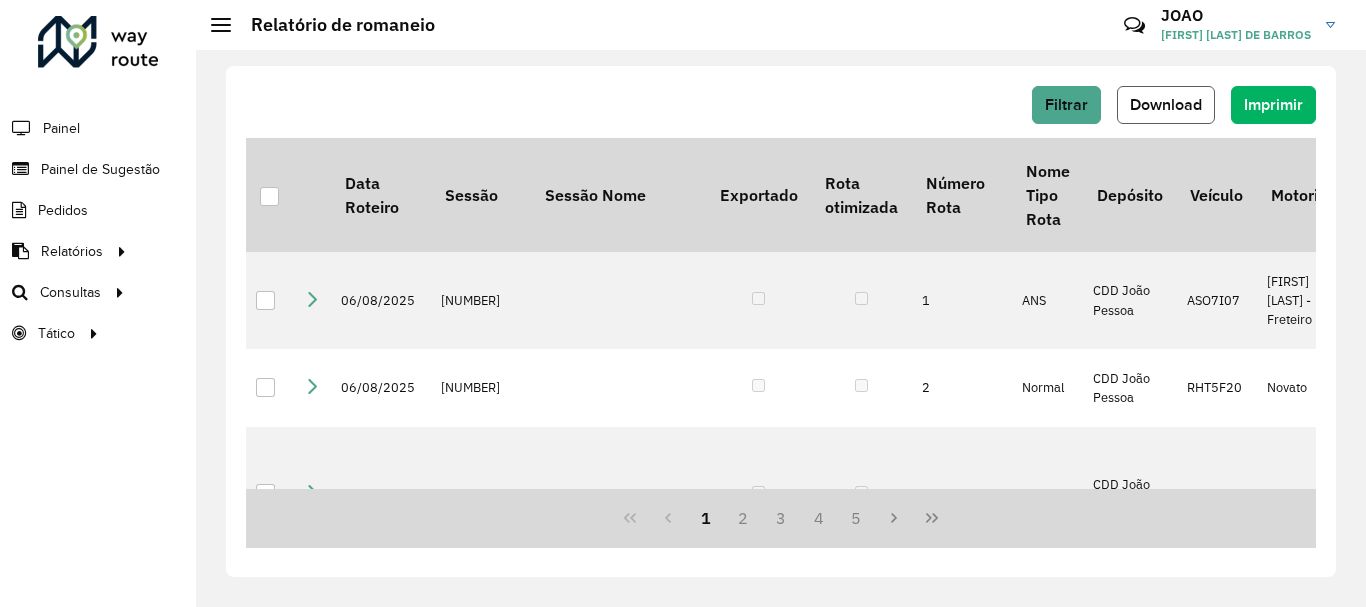 click on "Download" 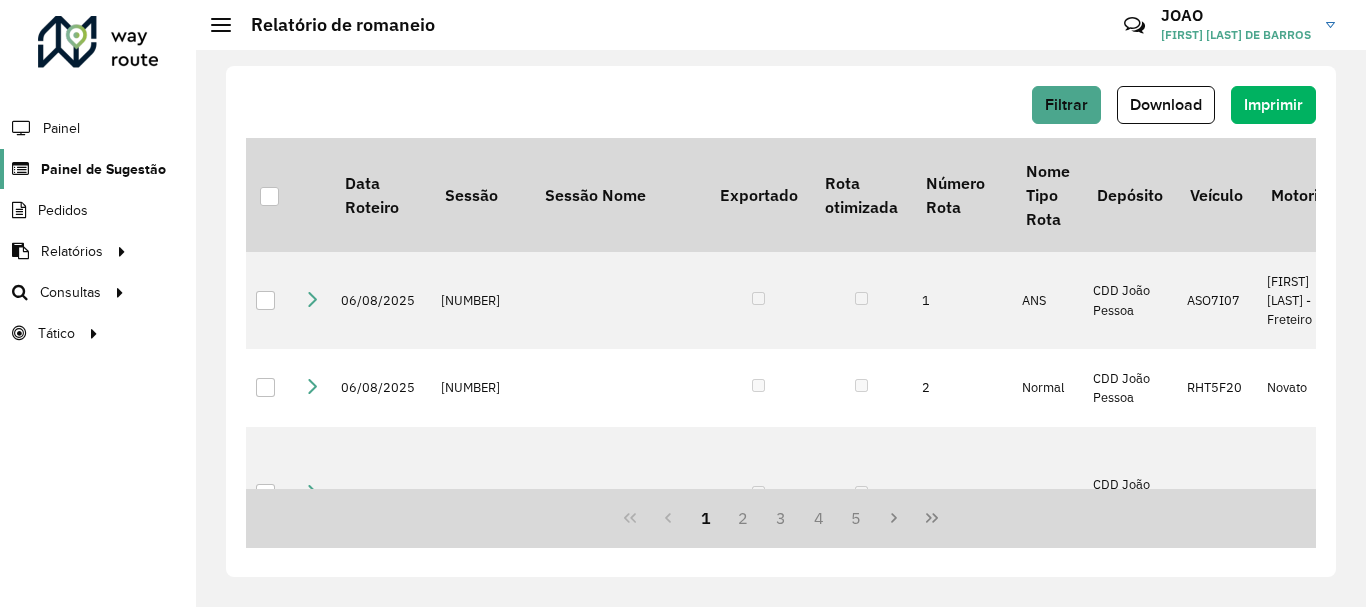 click on "Painel de Sugestão" 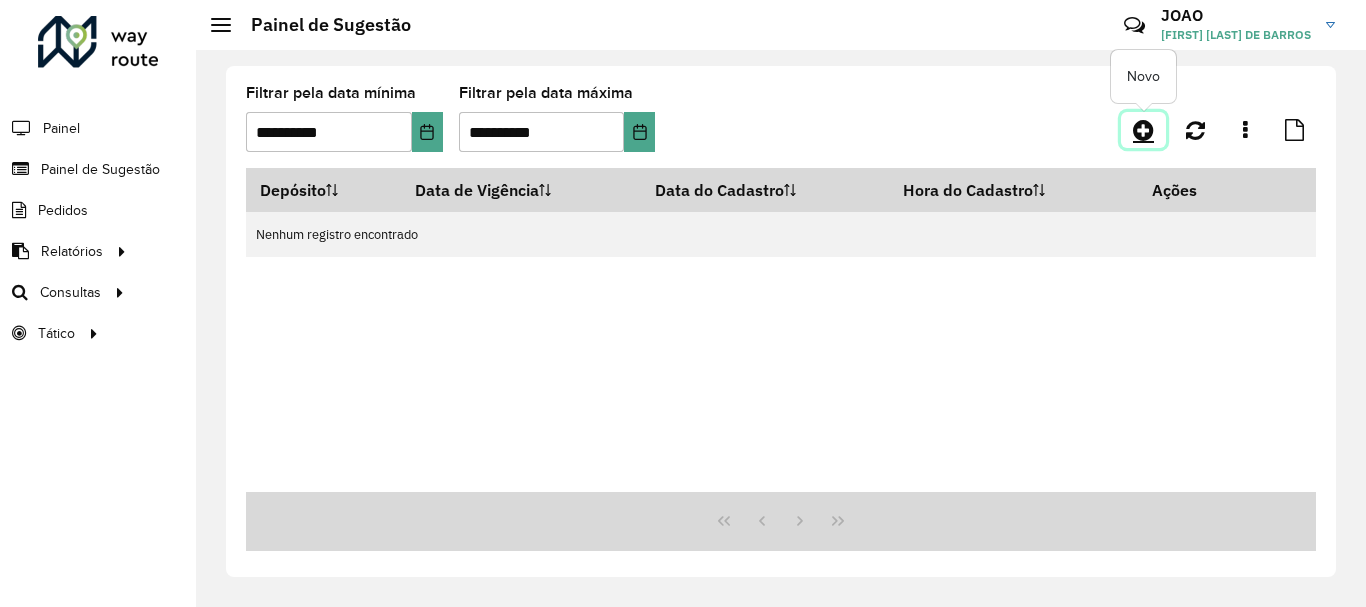 click 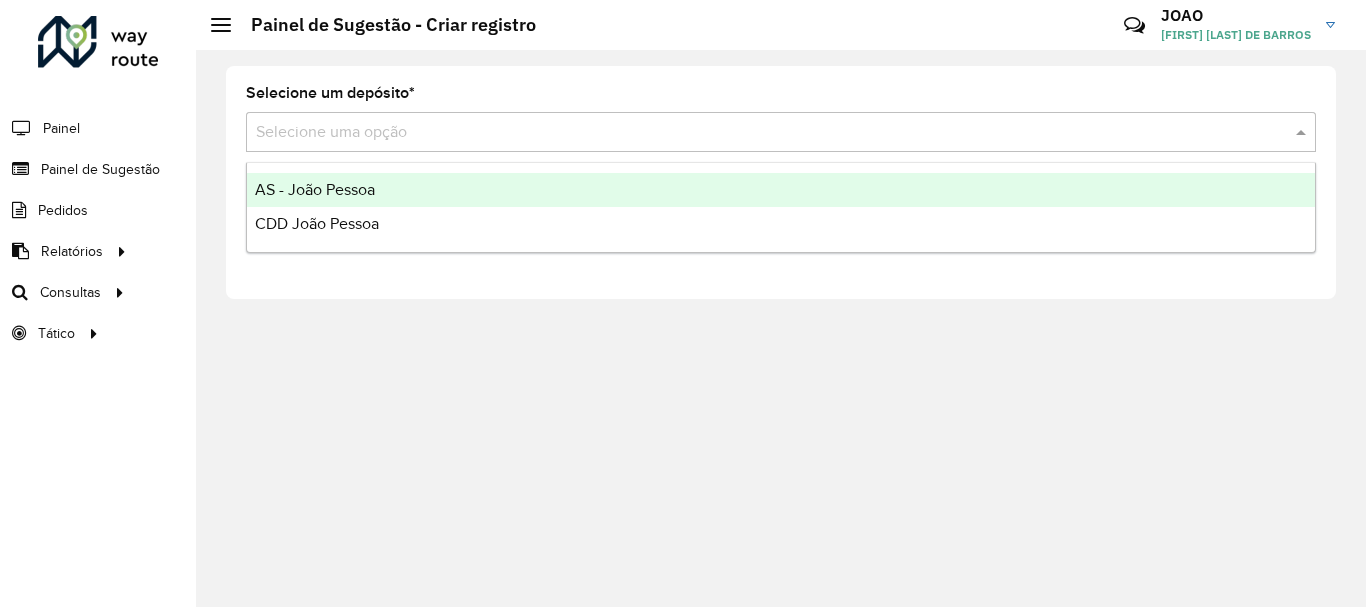 click at bounding box center [761, 133] 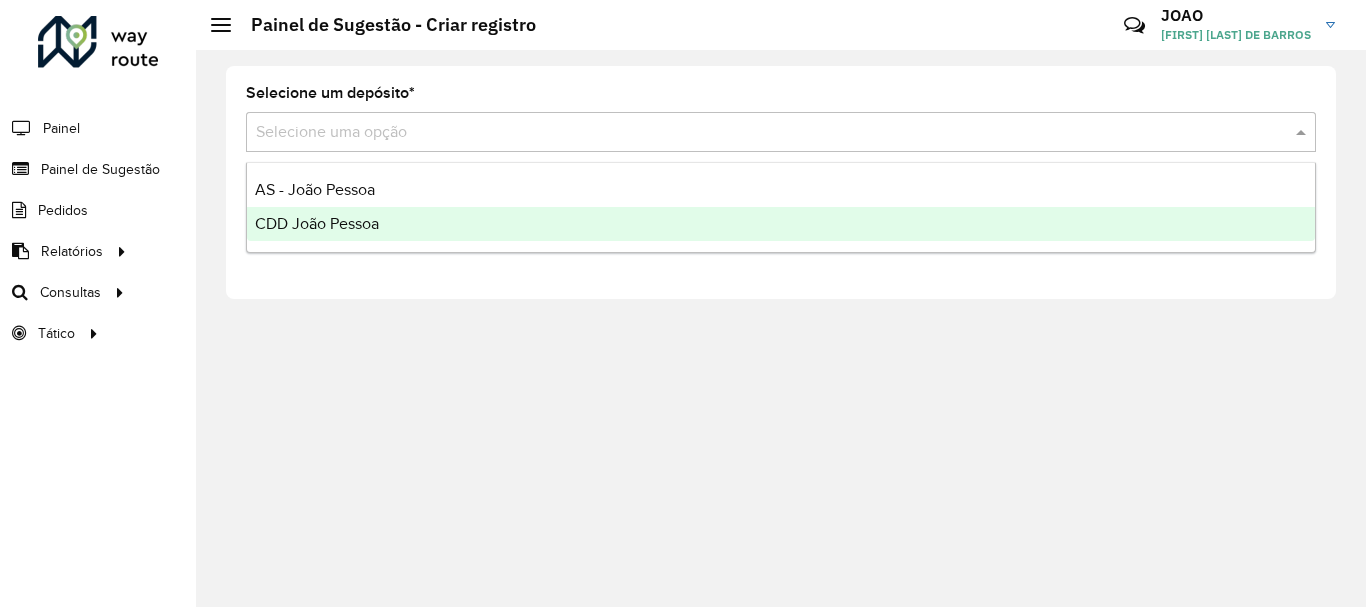 click on "CDD João Pessoa" at bounding box center (317, 223) 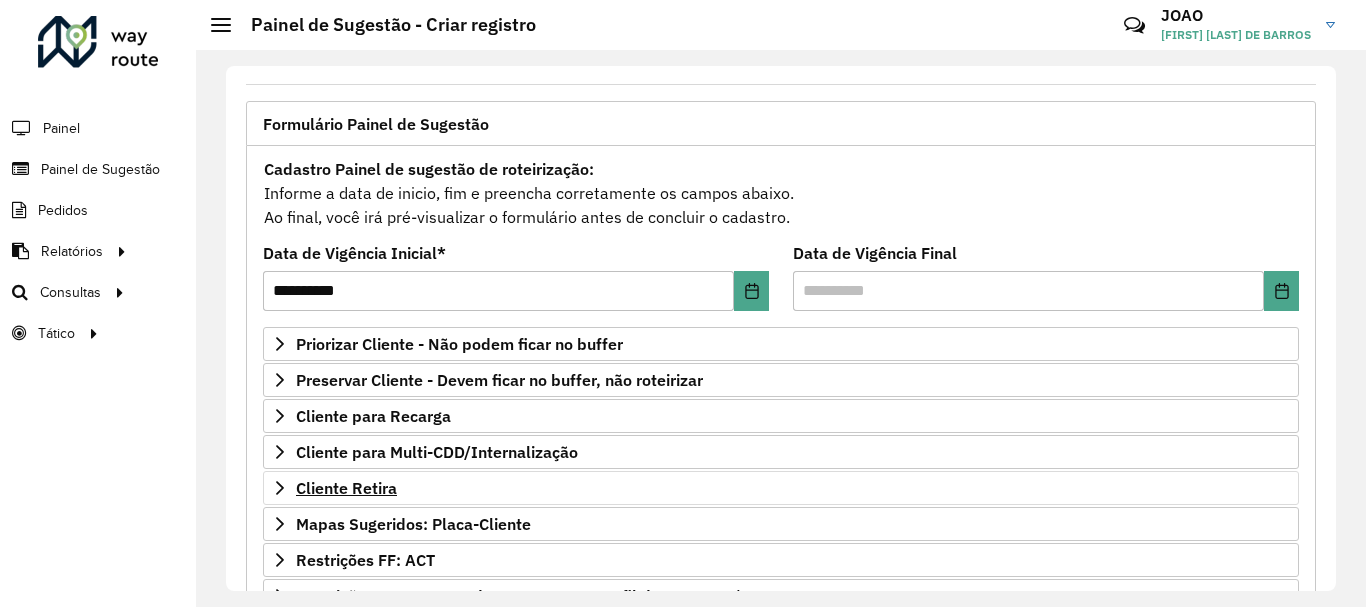 scroll, scrollTop: 300, scrollLeft: 0, axis: vertical 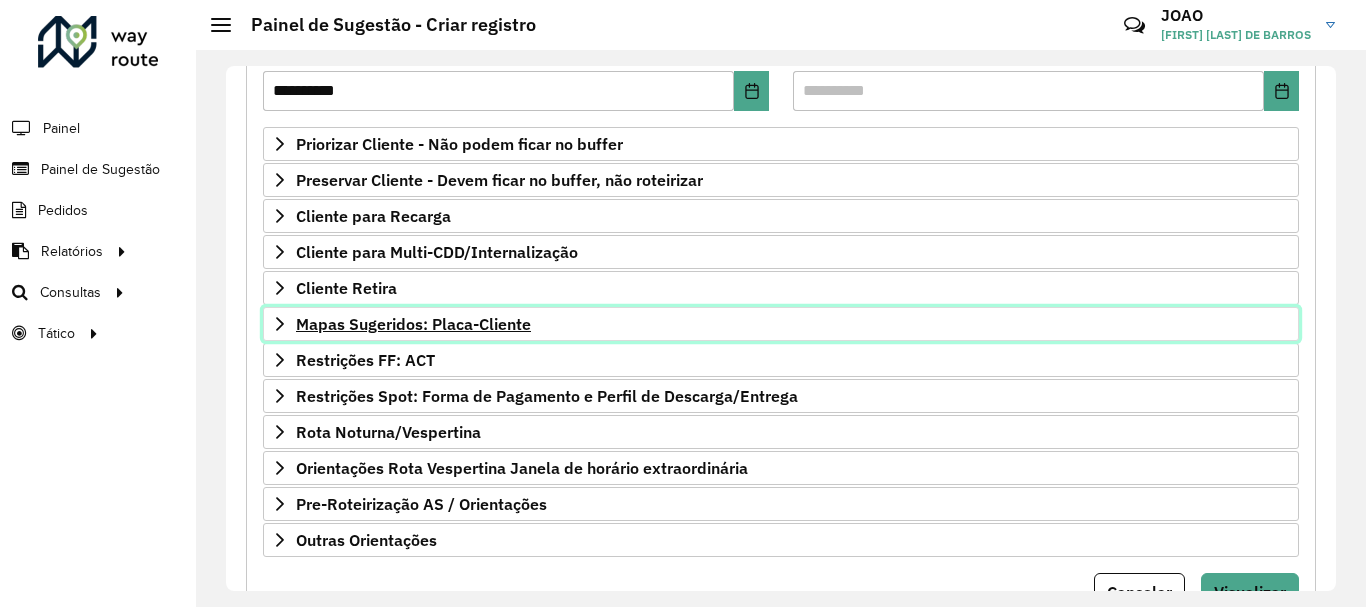 click on "Mapas Sugeridos: Placa-Cliente" at bounding box center (413, 324) 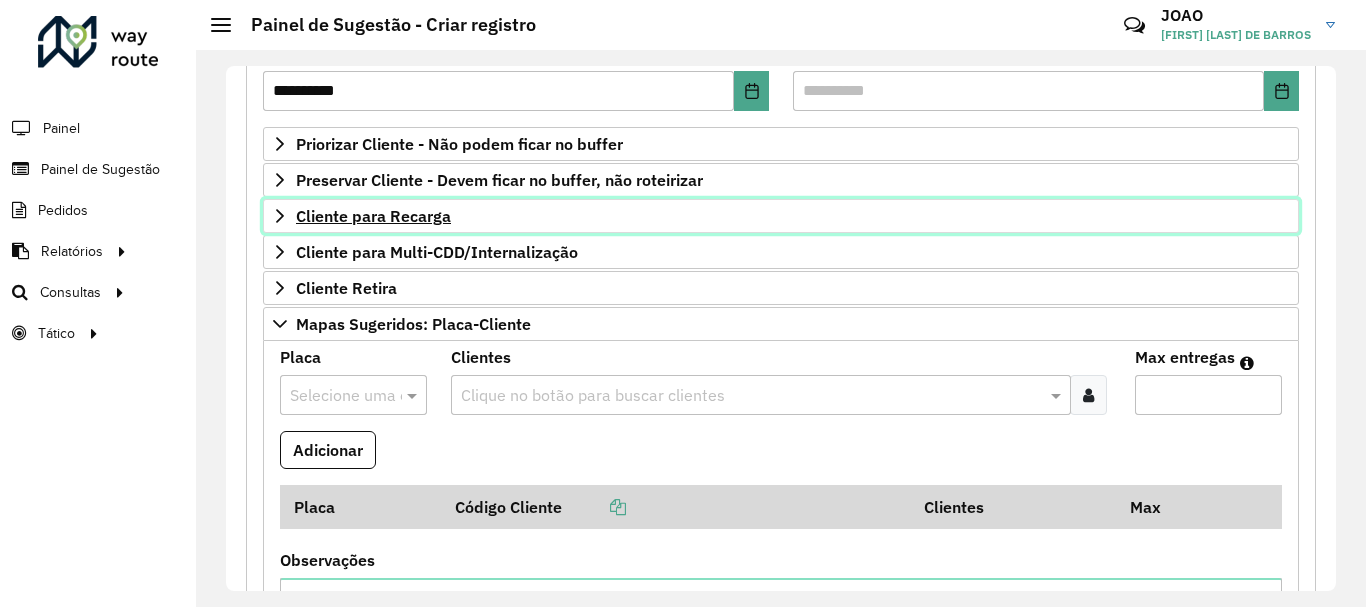 click on "Cliente para Recarga" at bounding box center (373, 216) 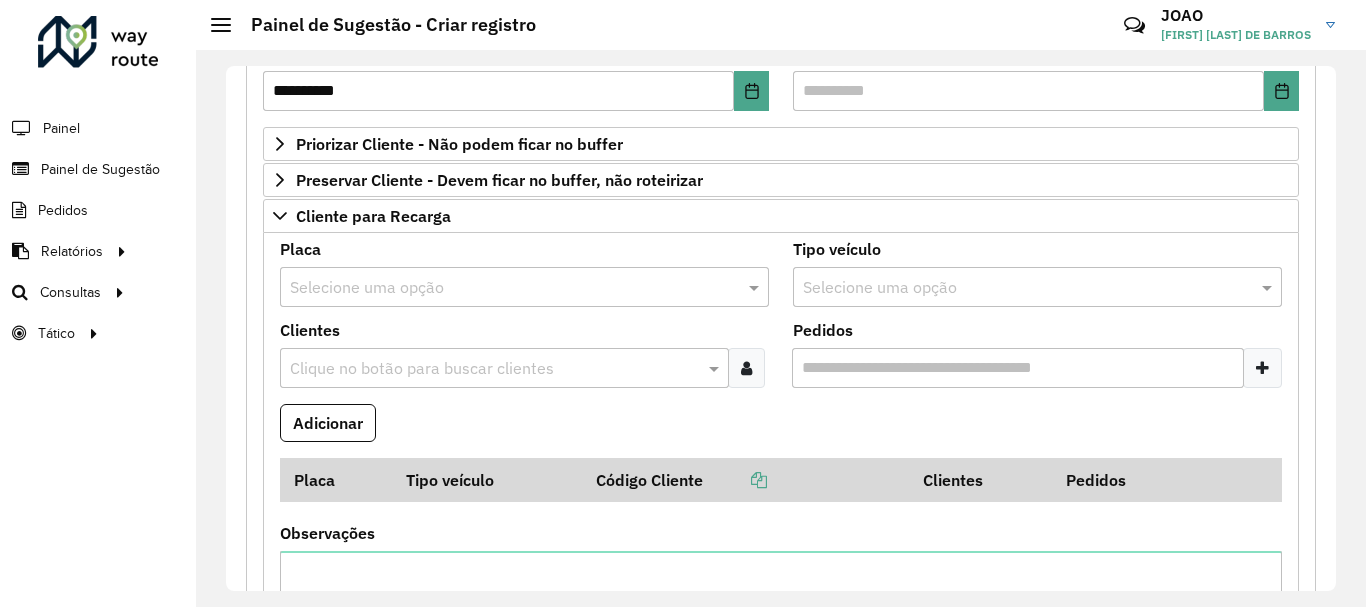 click at bounding box center (504, 288) 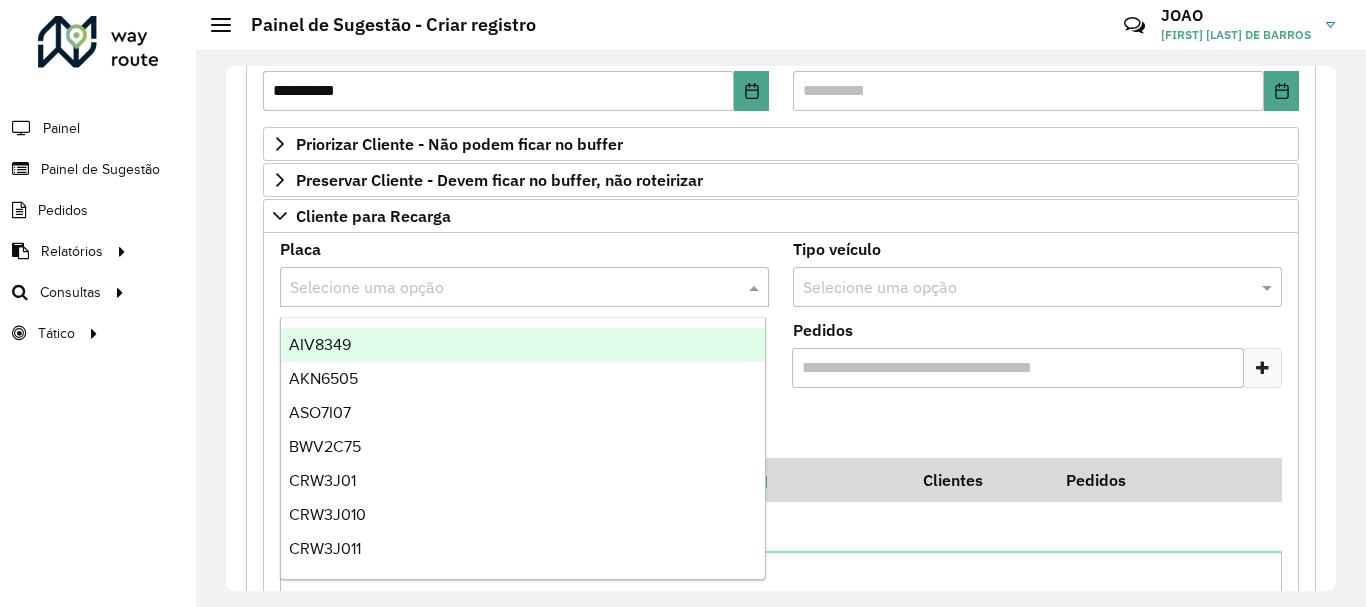 click on "Placa  Selecione uma opção" at bounding box center (524, 274) 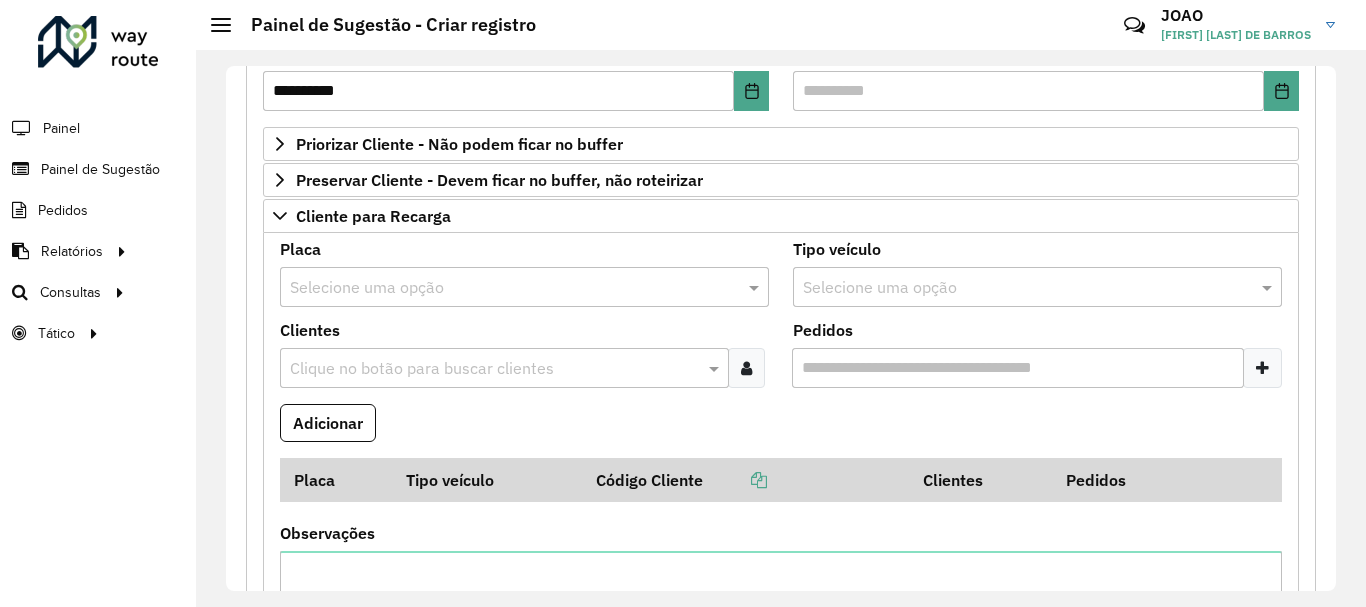 click at bounding box center [494, 369] 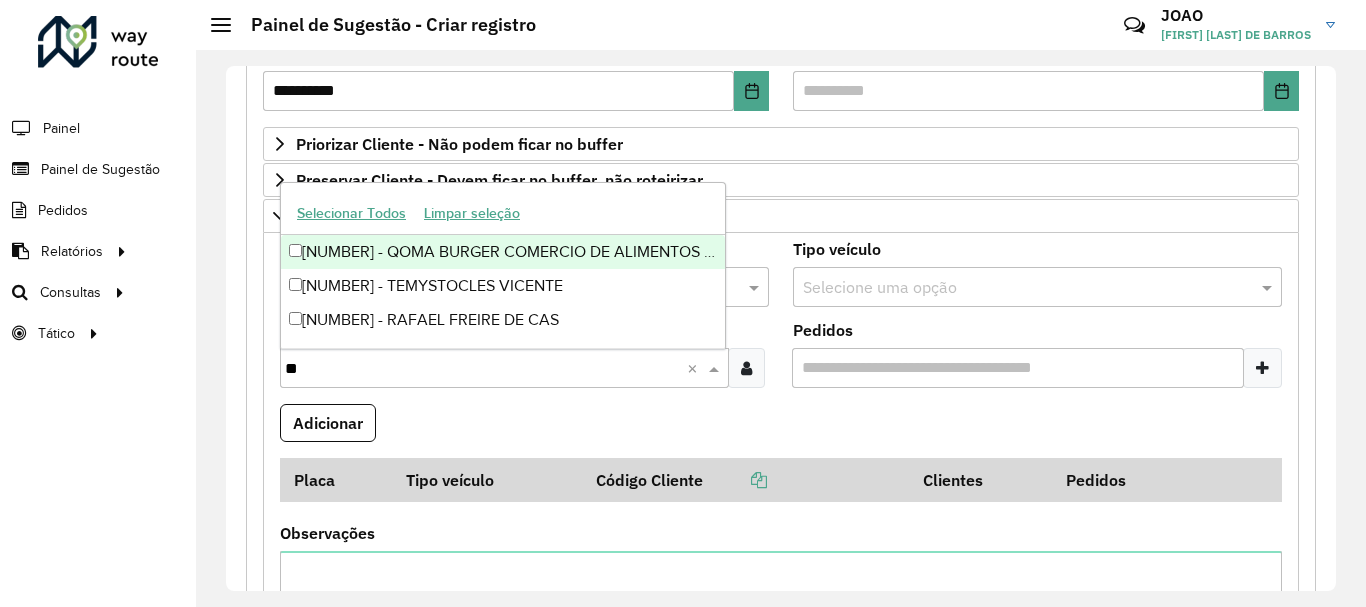 type on "*" 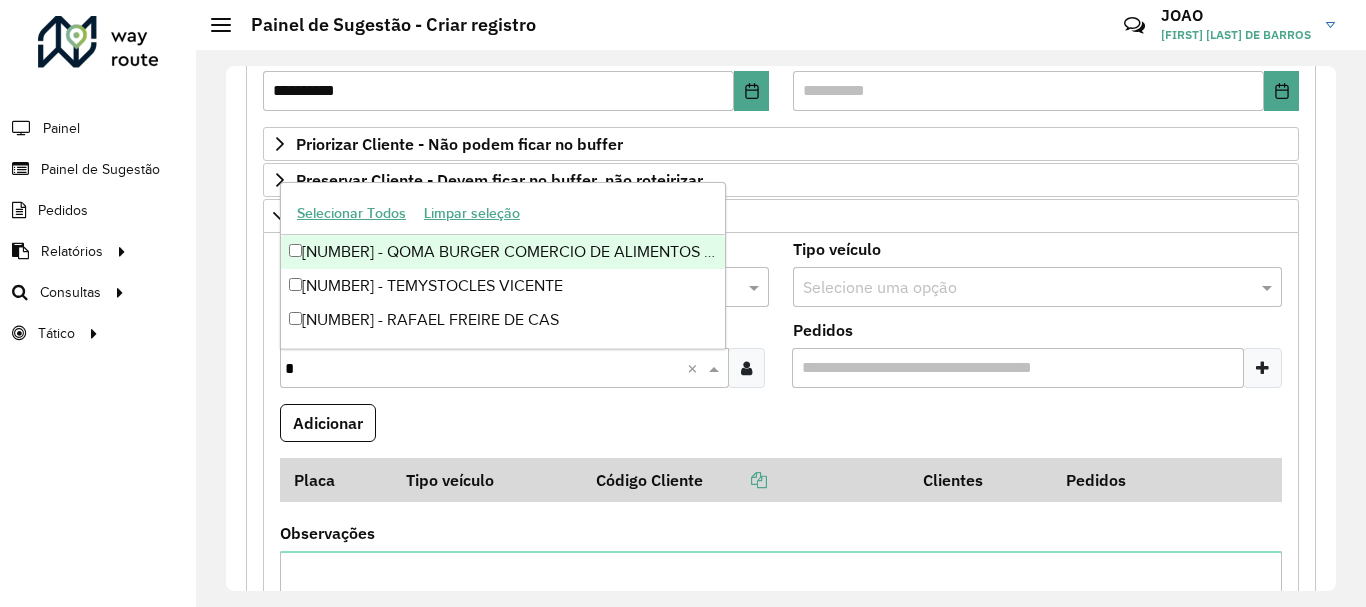 type 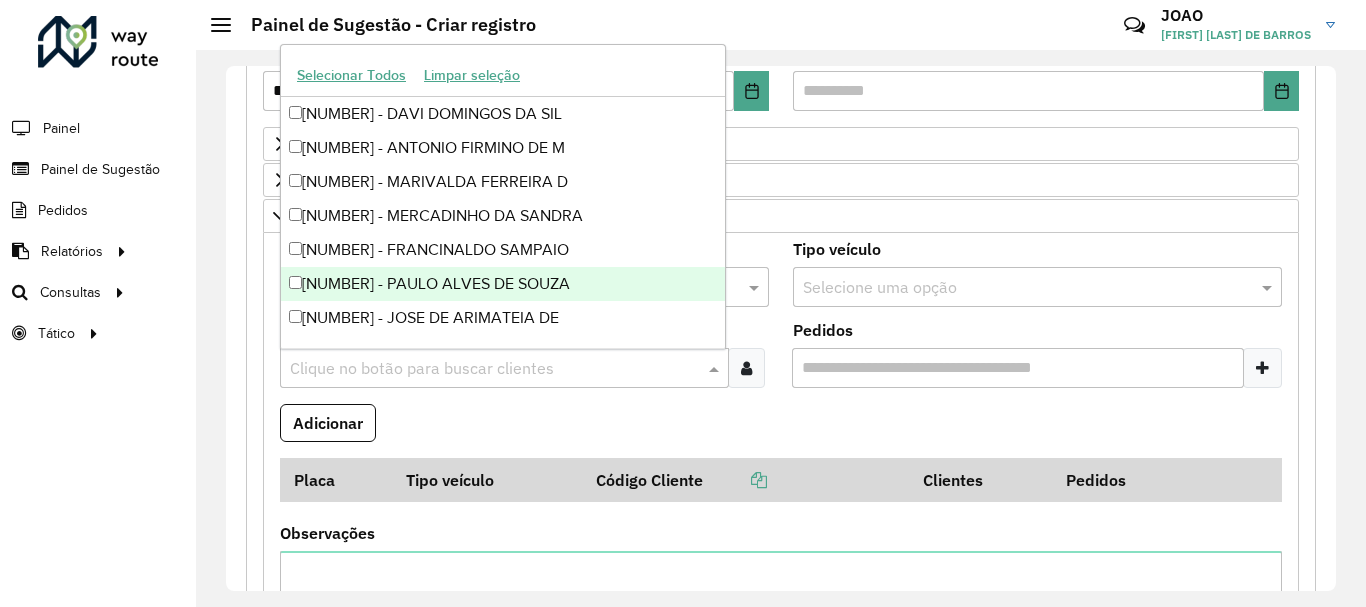 click on "**********" 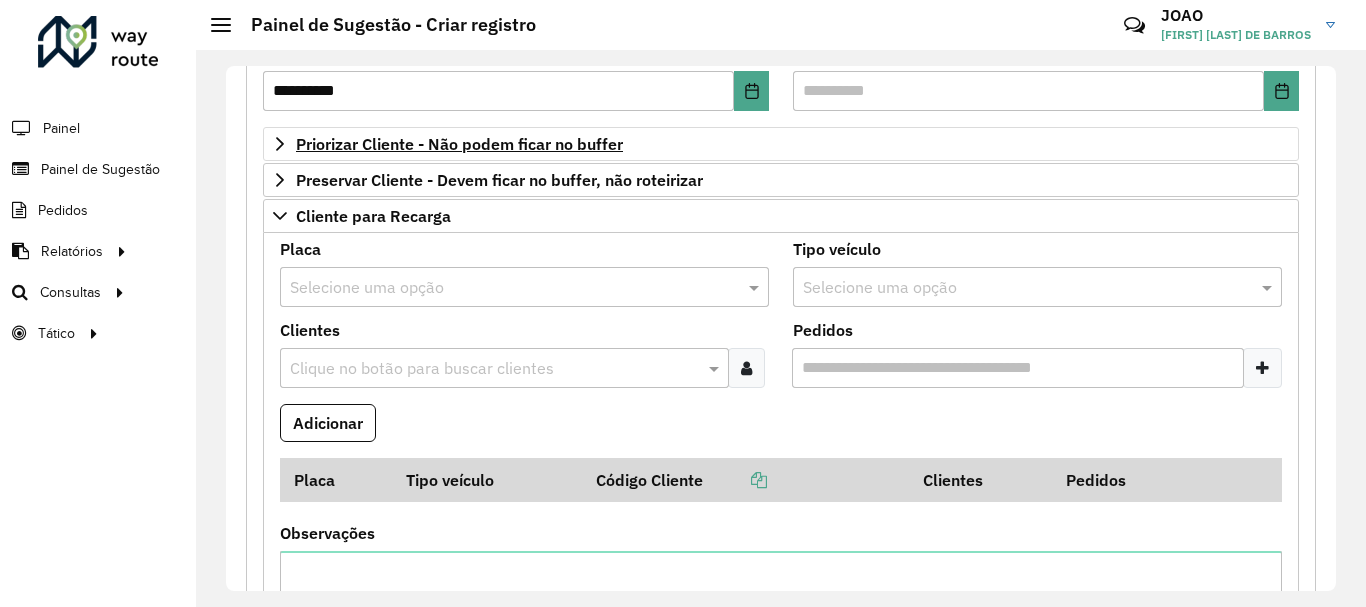 scroll, scrollTop: 0, scrollLeft: 0, axis: both 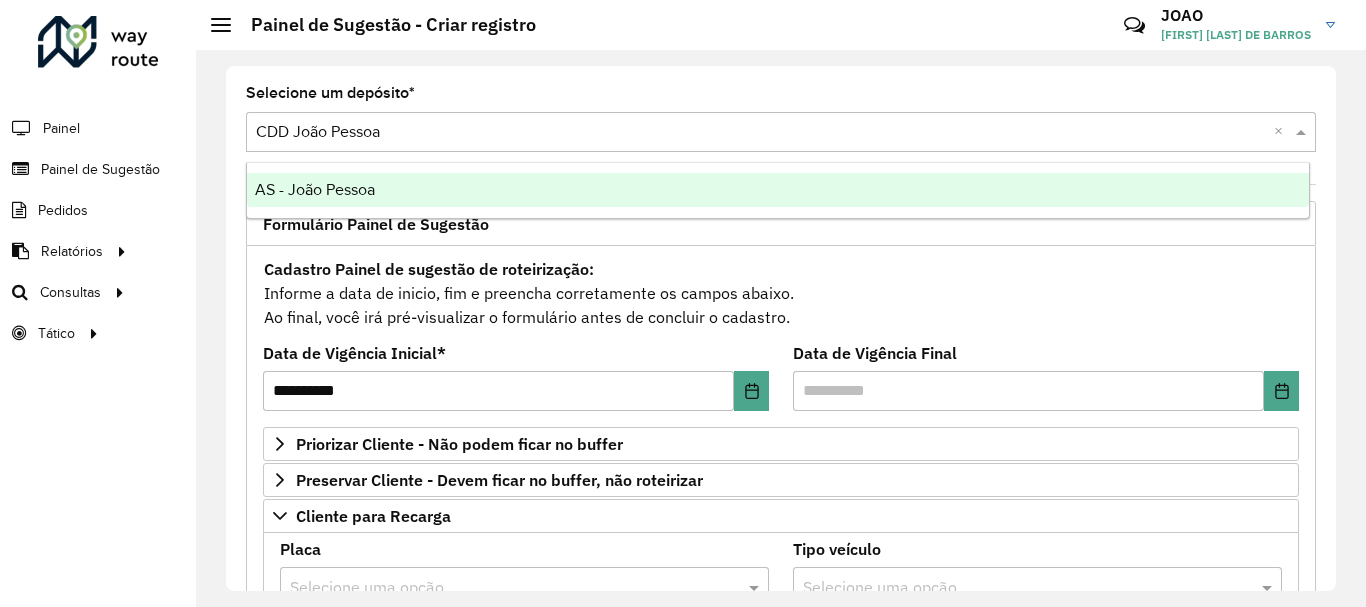 click at bounding box center (761, 133) 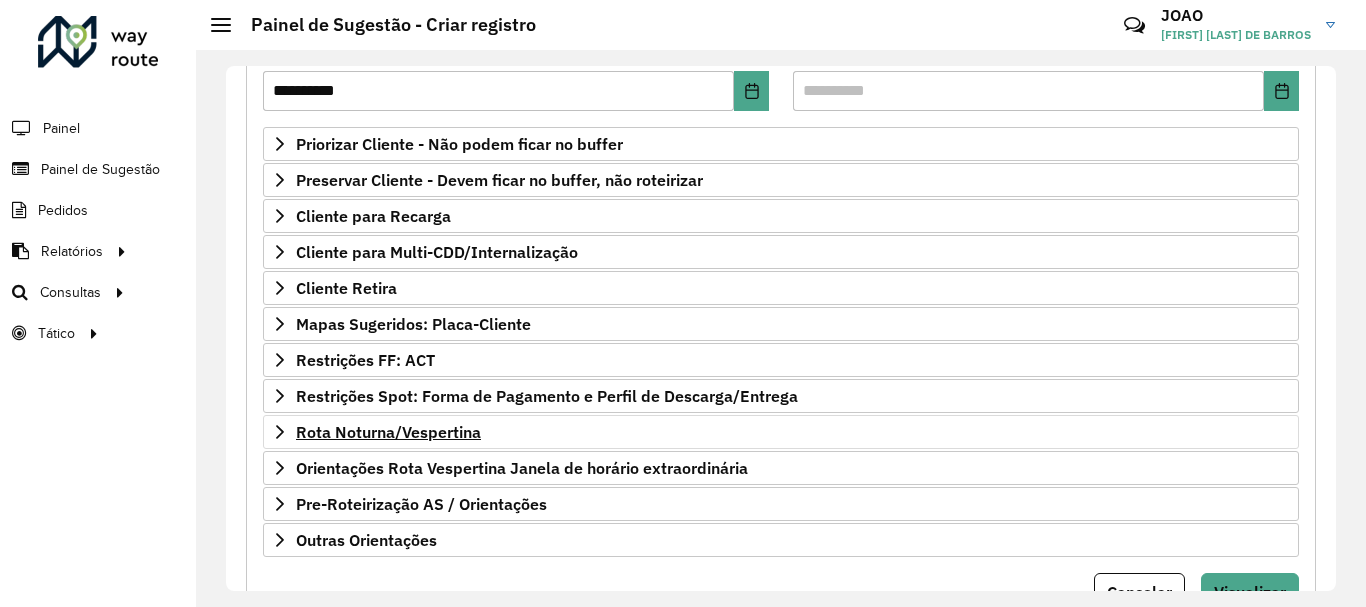scroll, scrollTop: 390, scrollLeft: 0, axis: vertical 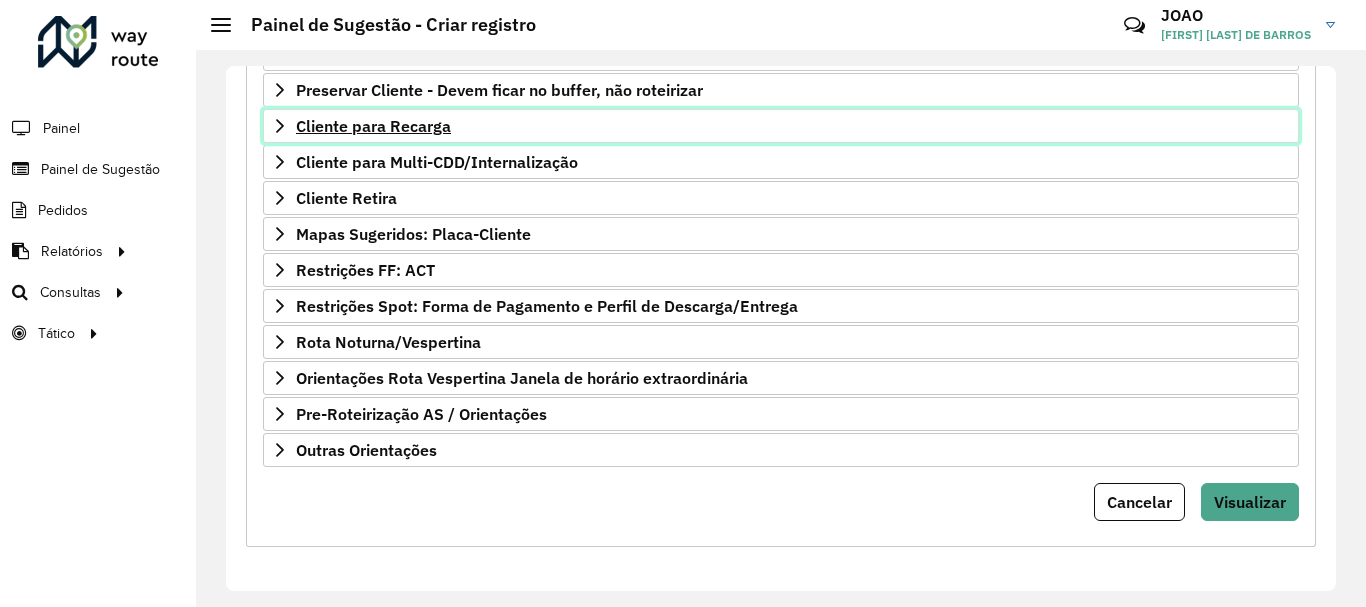 click on "Cliente para Recarga" at bounding box center (373, 126) 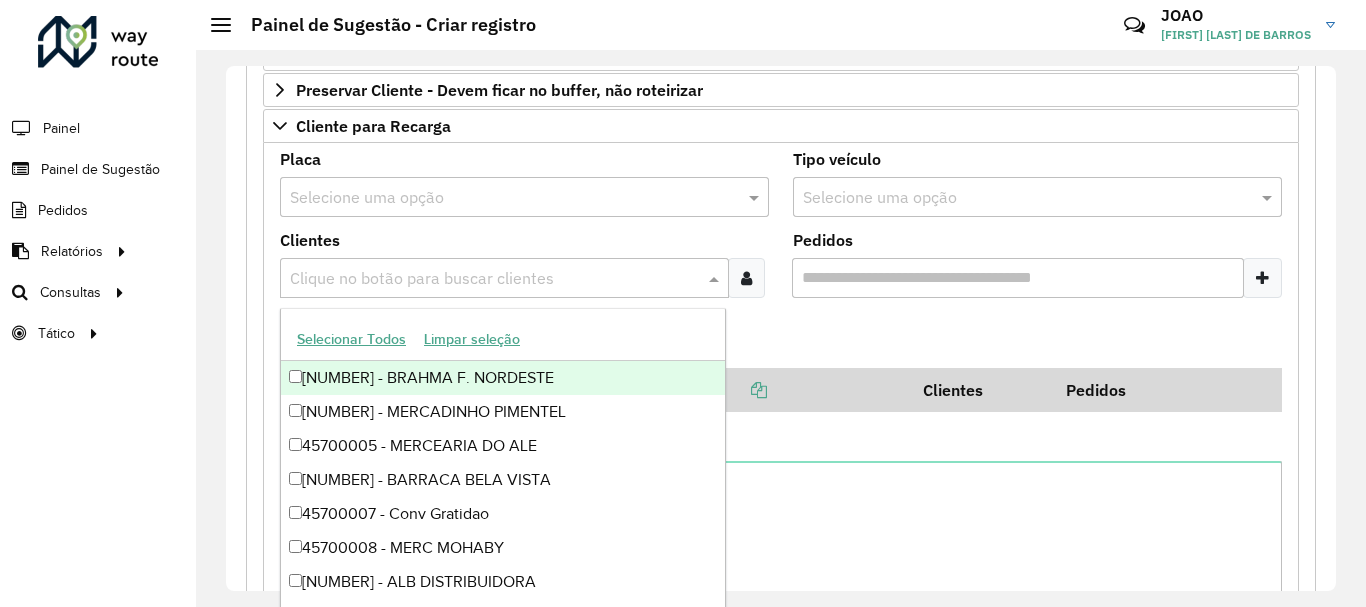 click at bounding box center (494, 279) 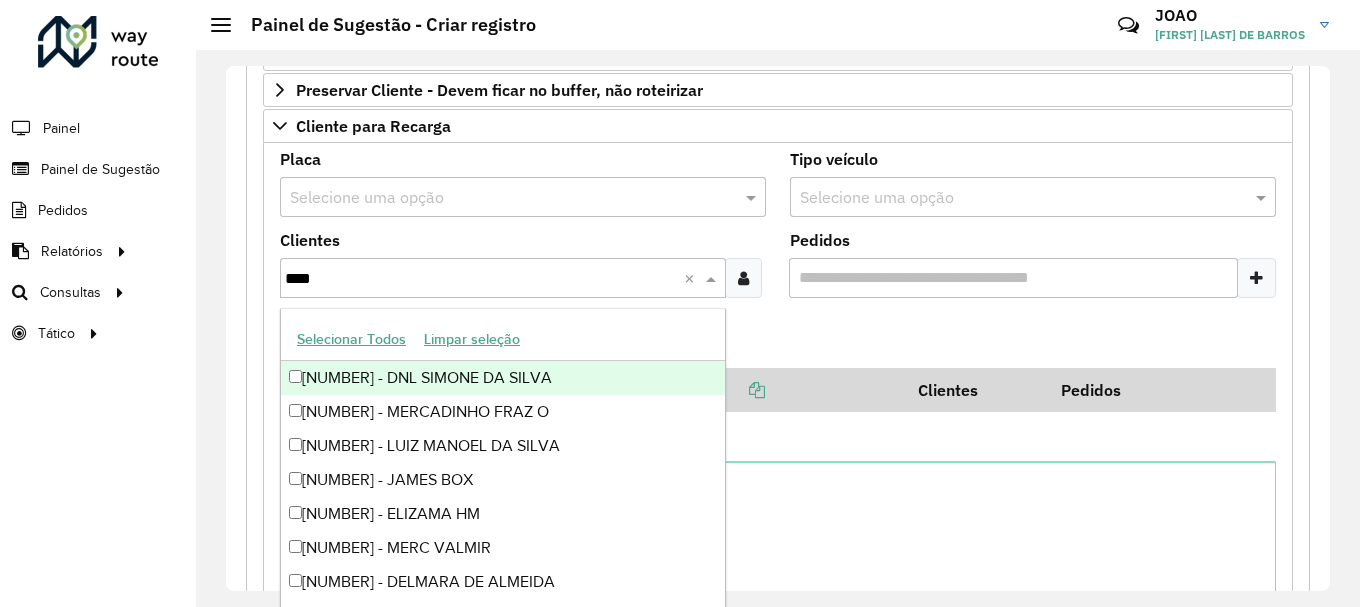 type on "*****" 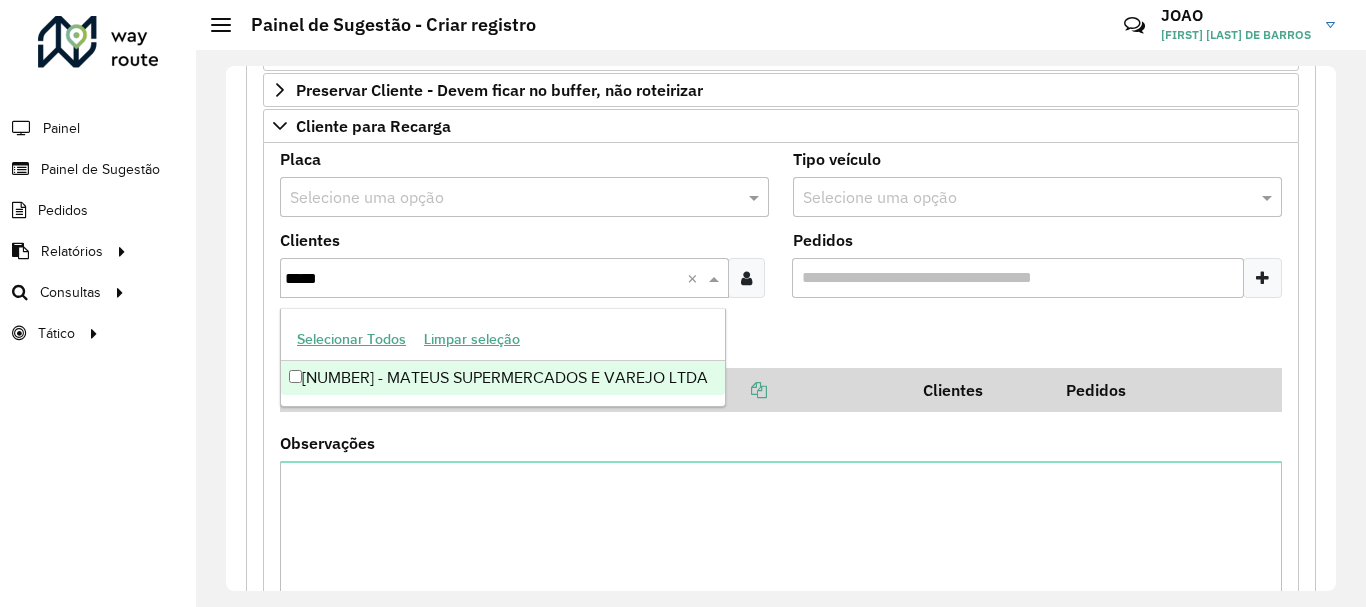 click on "[NUMBER] - MATEUS SUPERMERCADOS E VAREJO LTDA" at bounding box center [503, 378] 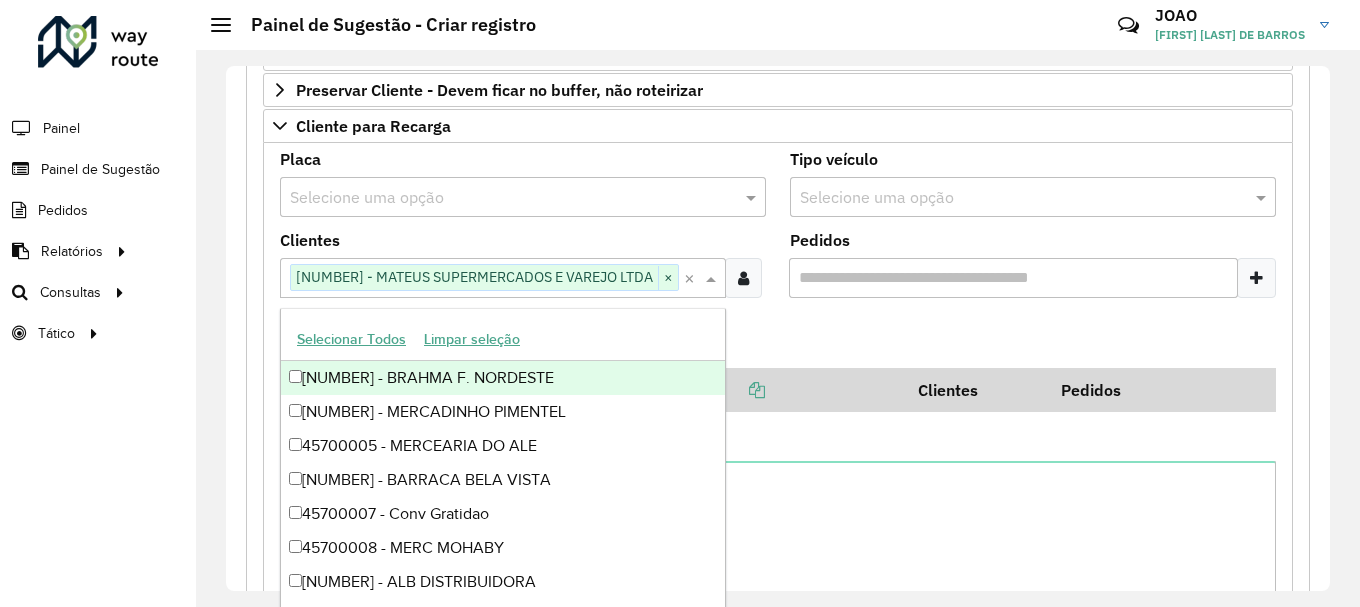 click on "Adicionar" at bounding box center (778, 341) 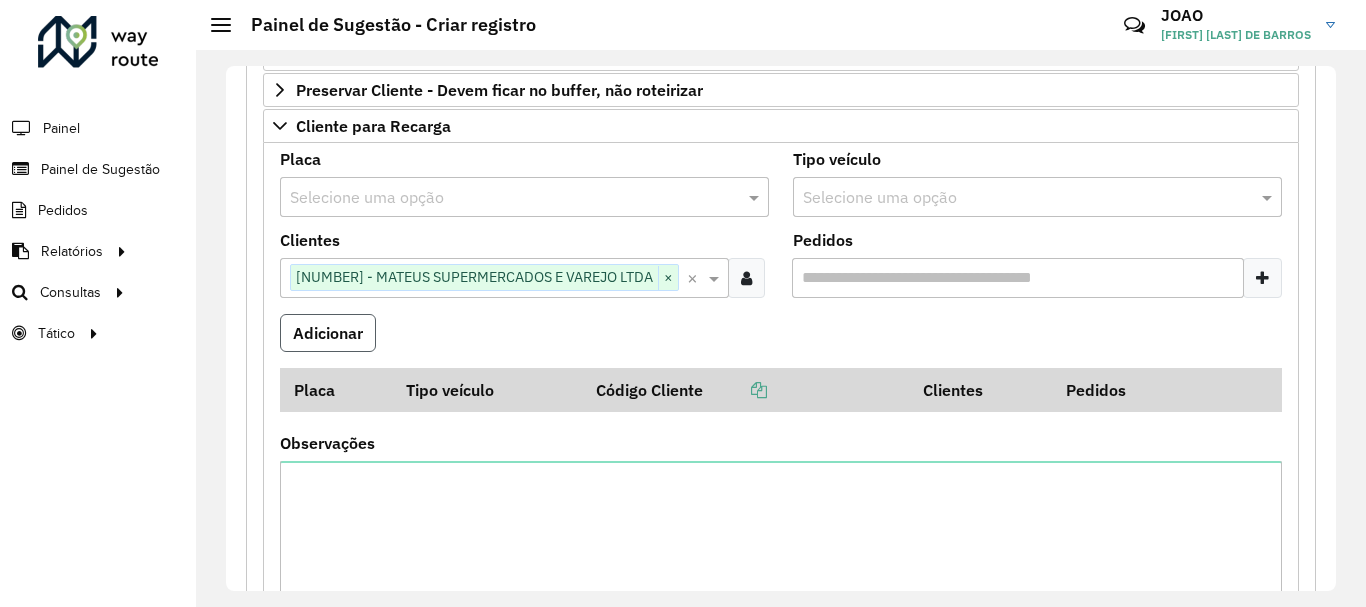 click on "Adicionar" at bounding box center (328, 333) 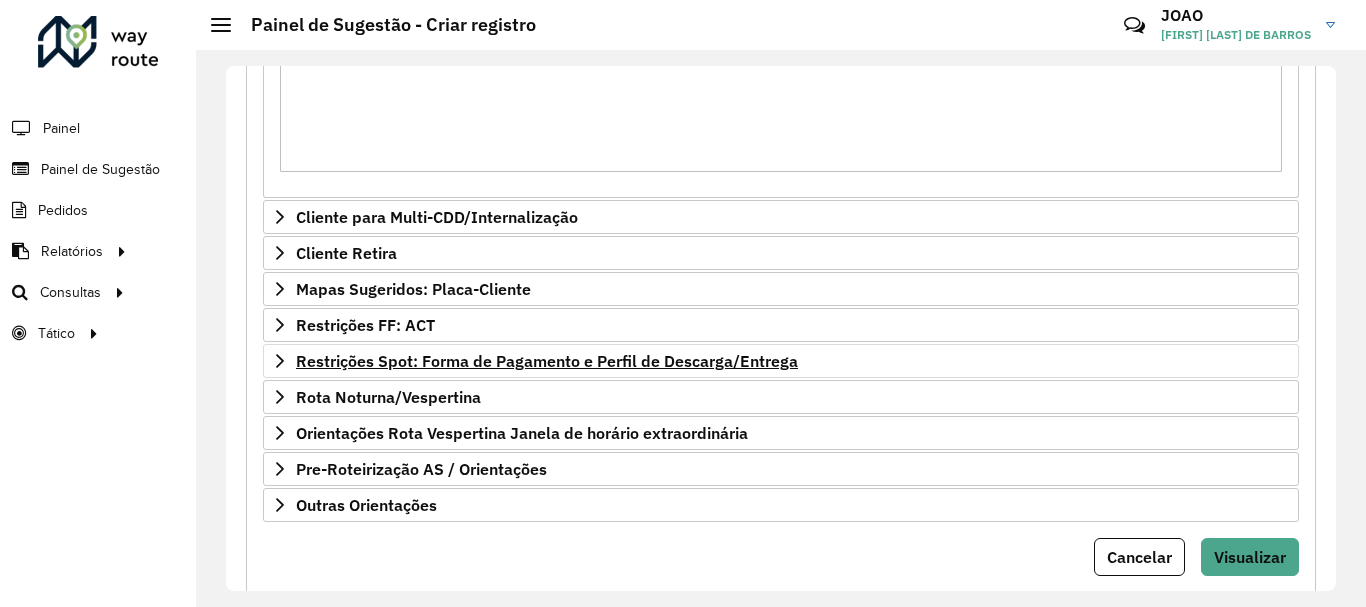 scroll, scrollTop: 955, scrollLeft: 0, axis: vertical 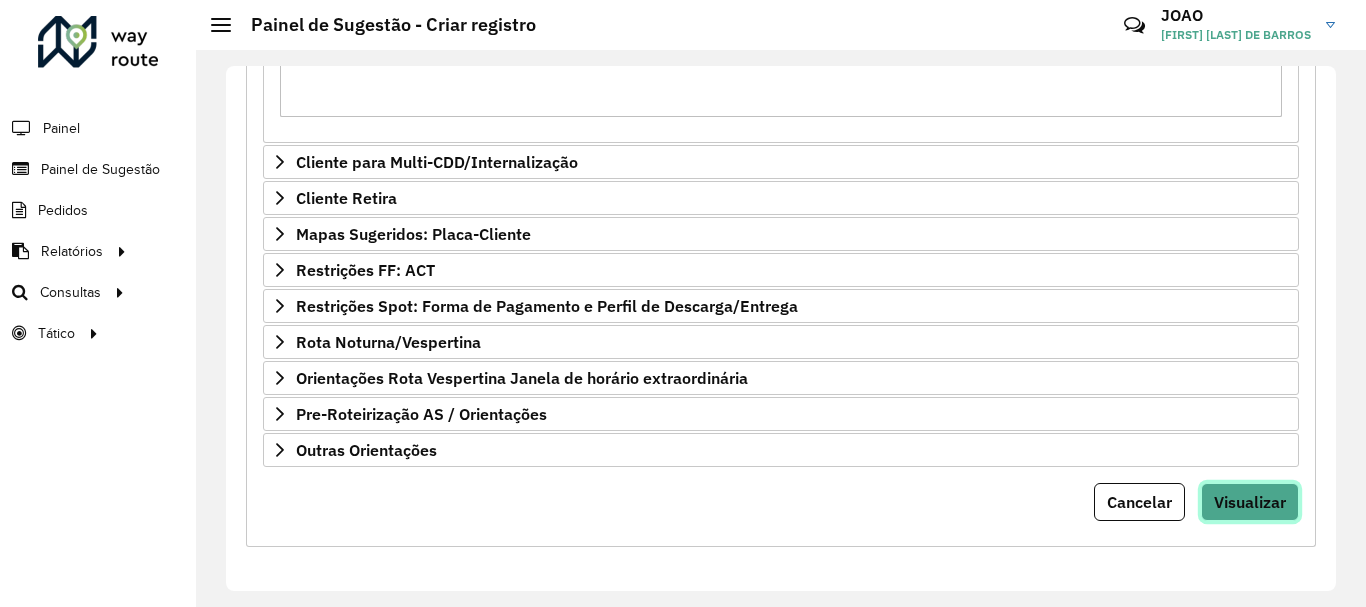 click on "Visualizar" at bounding box center [1250, 502] 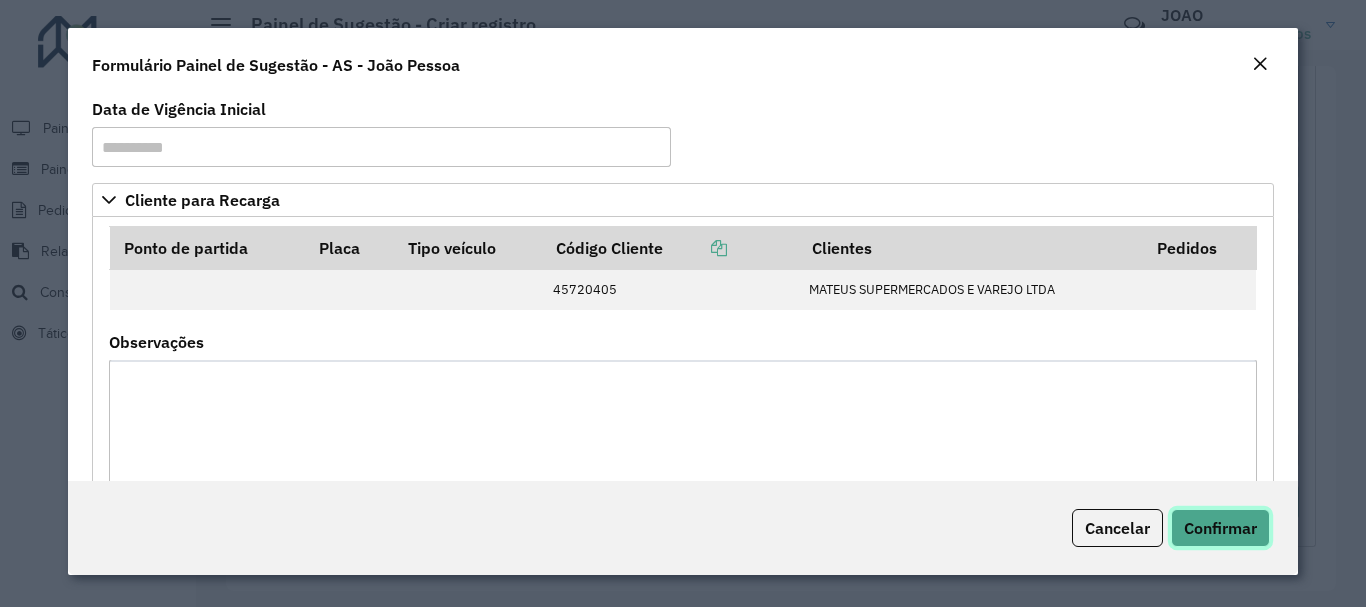 click on "Confirmar" 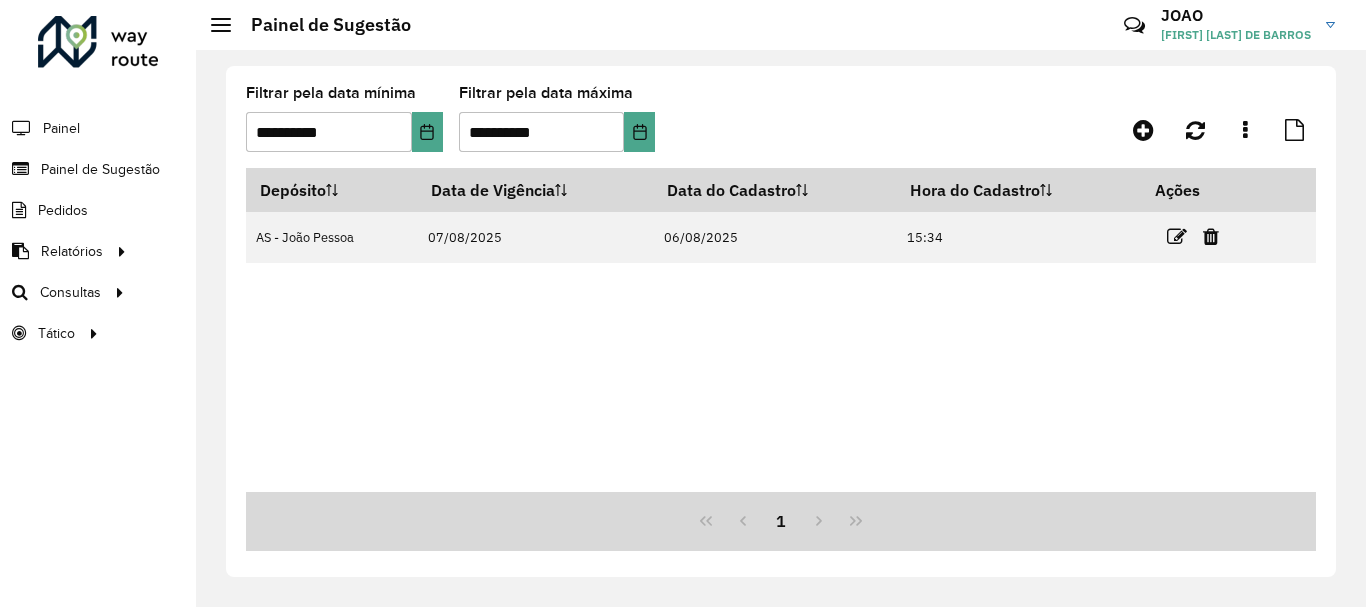 click at bounding box center (1177, 237) 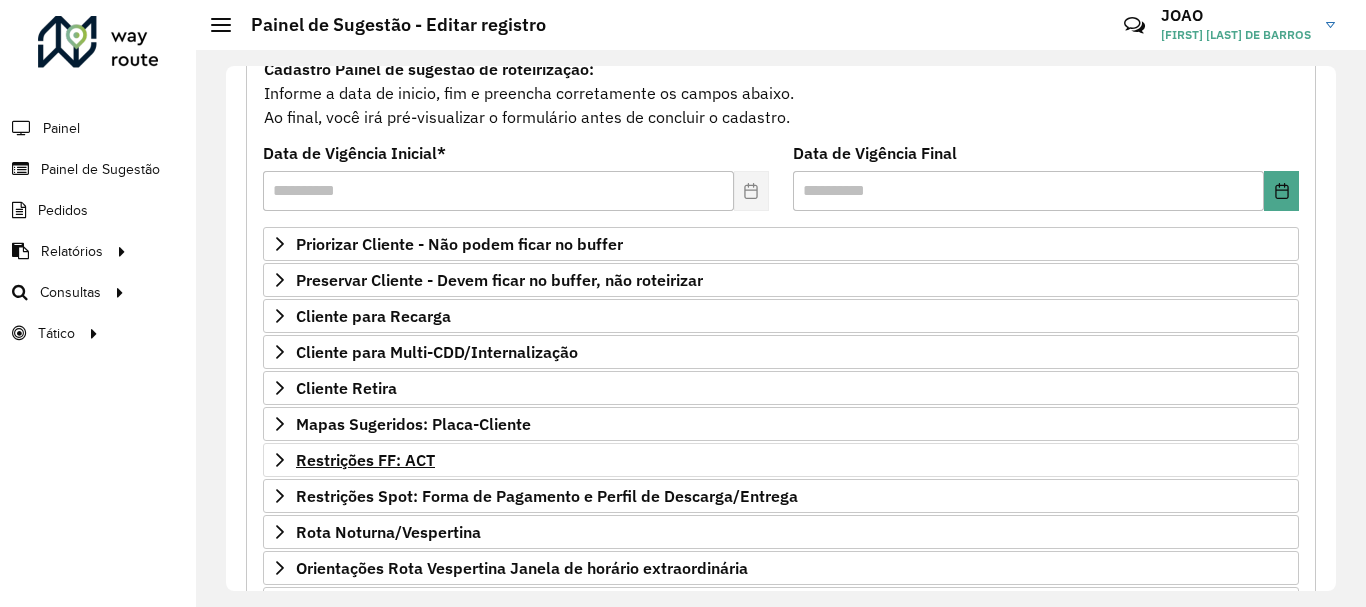 scroll, scrollTop: 300, scrollLeft: 0, axis: vertical 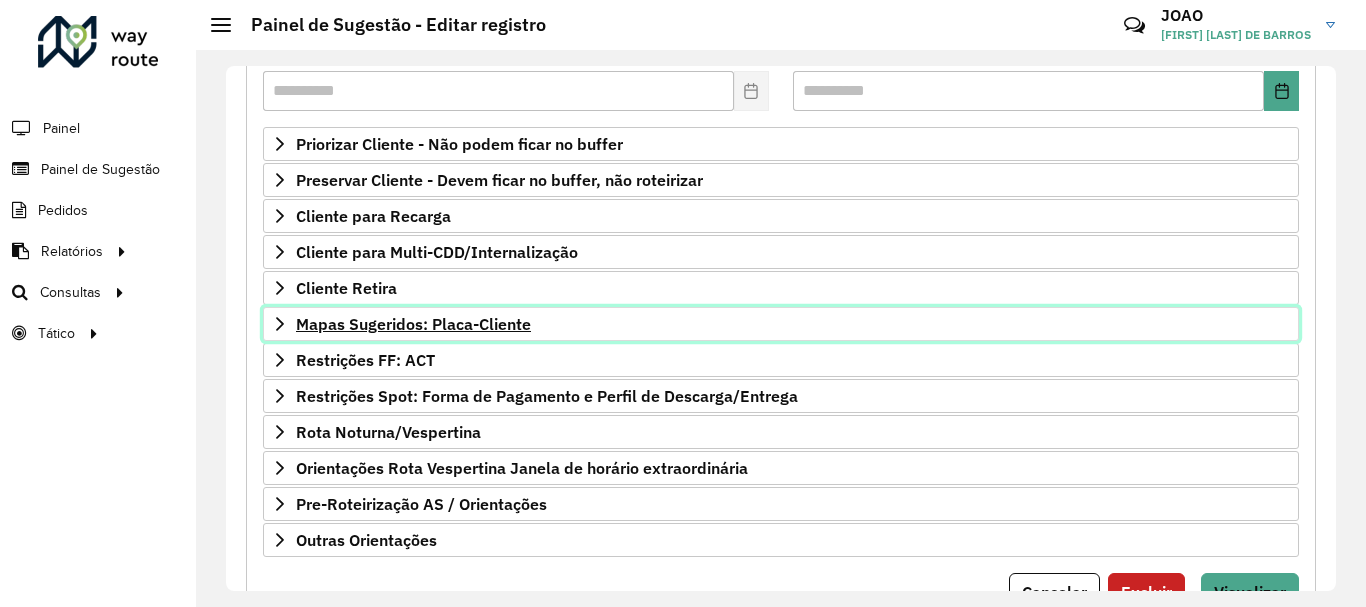 click on "Mapas Sugeridos: Placa-Cliente" at bounding box center (413, 324) 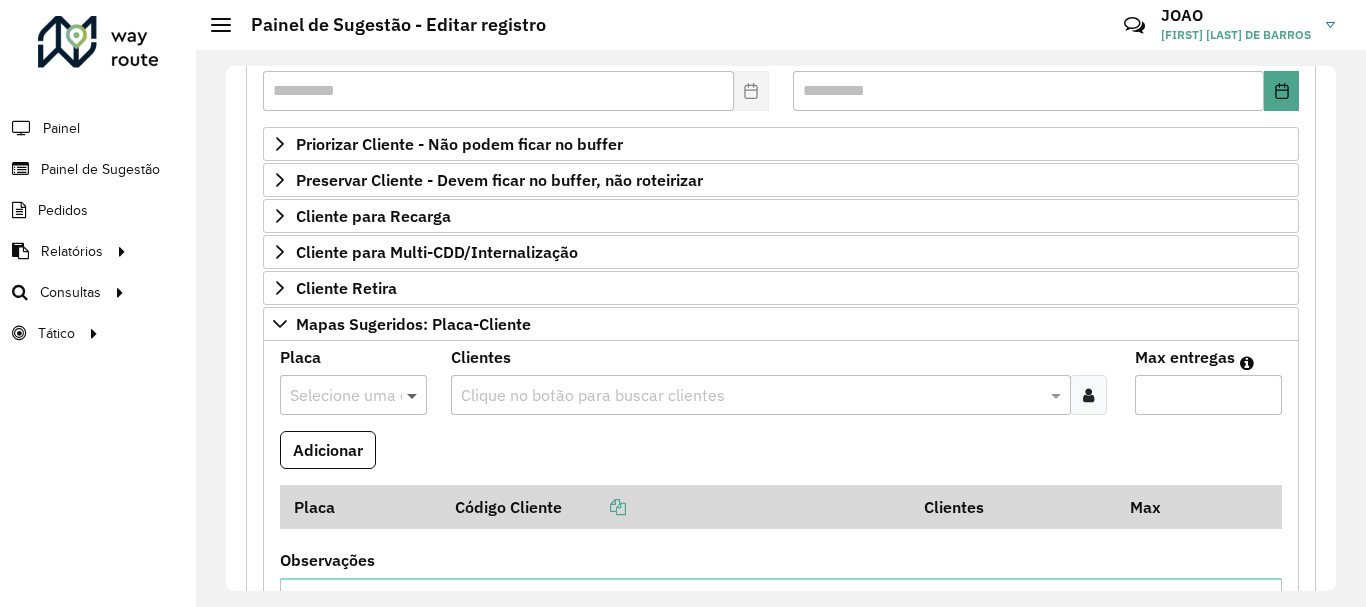 click at bounding box center [414, 395] 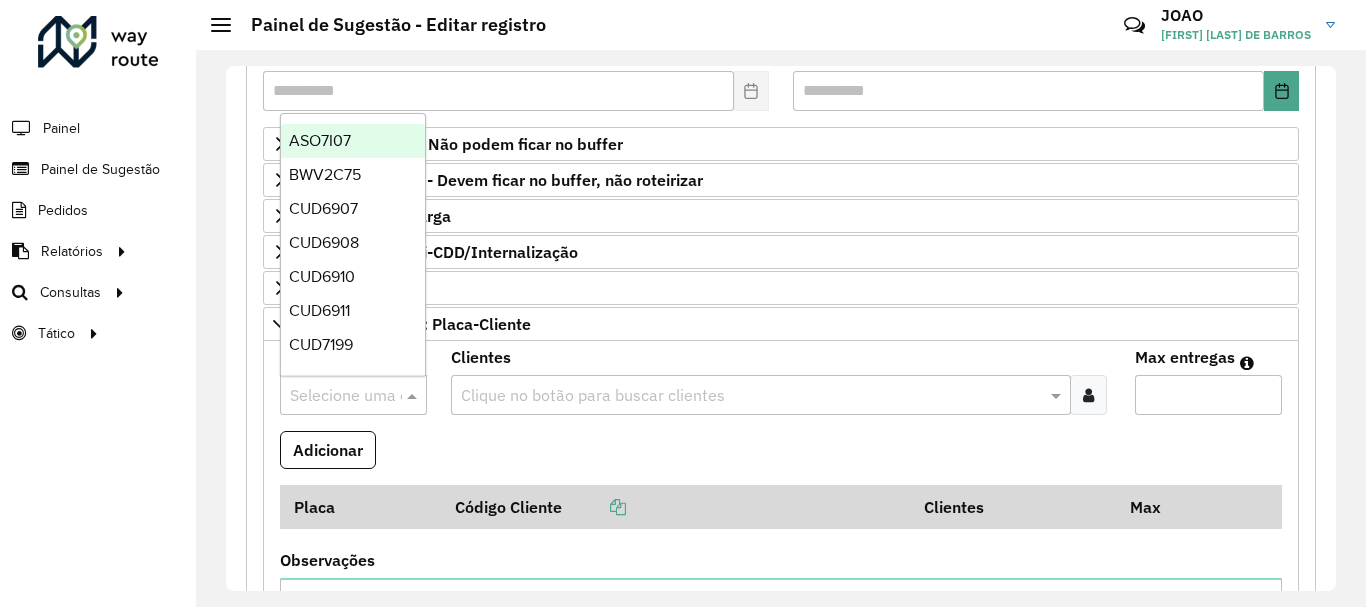 click on "ASO7I07" at bounding box center [320, 140] 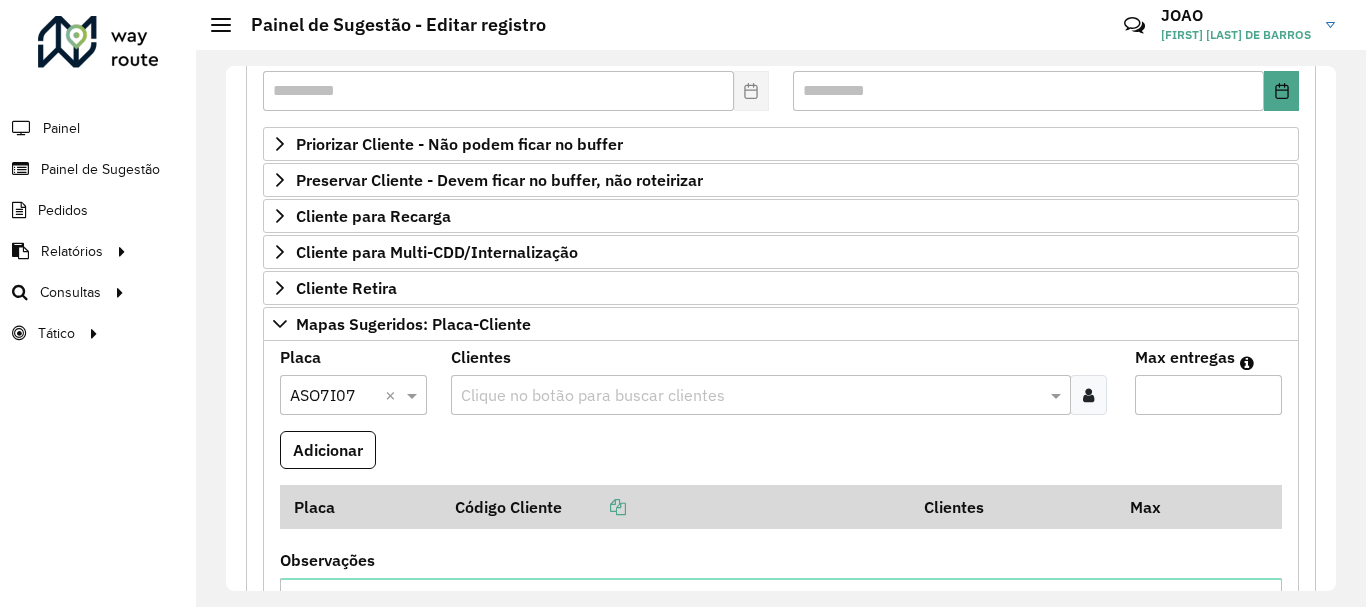 click at bounding box center [751, 396] 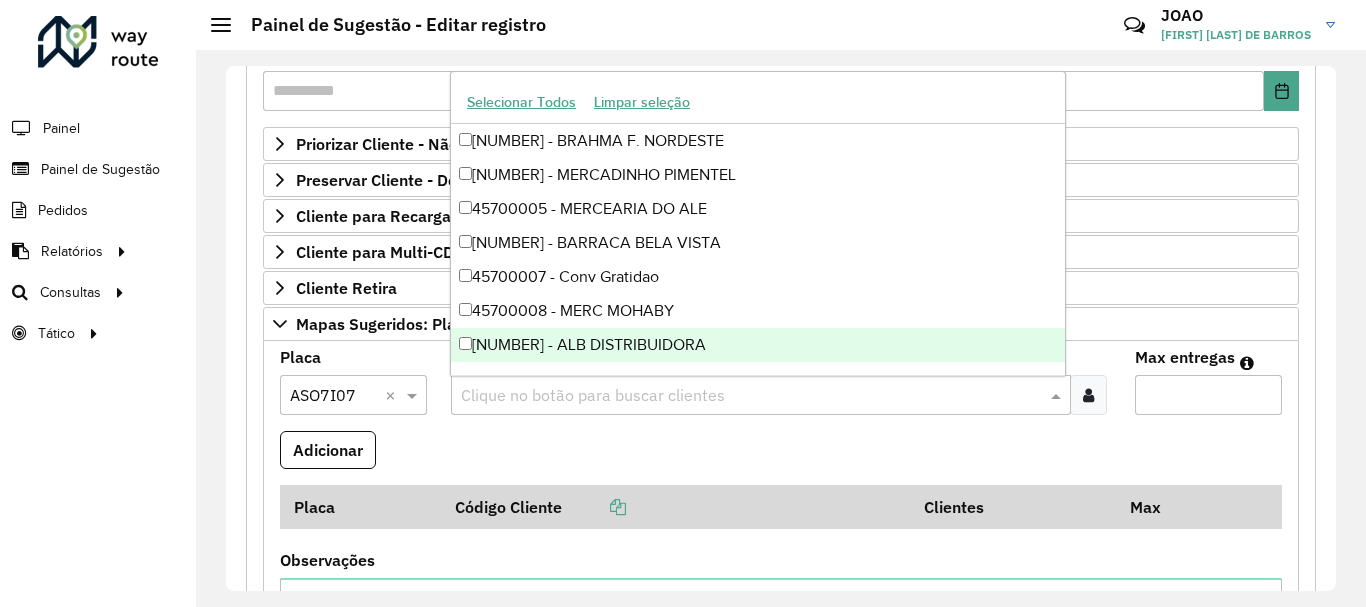 paste on "*****" 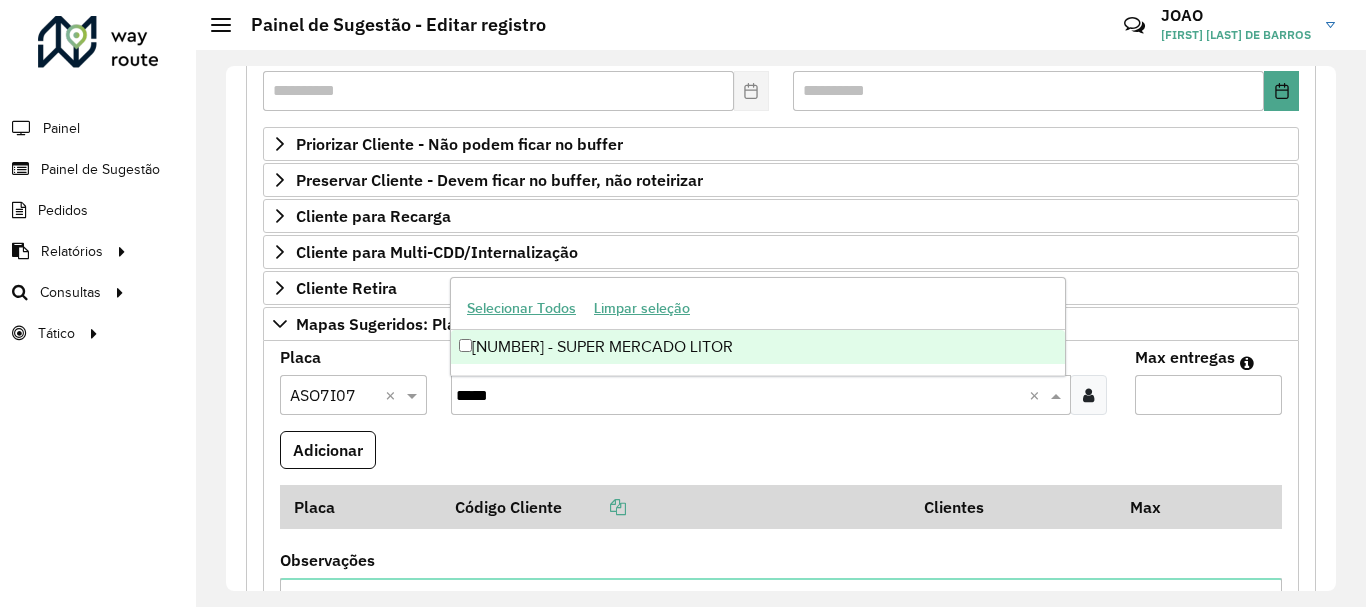 click on "[NUMBER] - SUPER MERCADO LITOR" at bounding box center (758, 347) 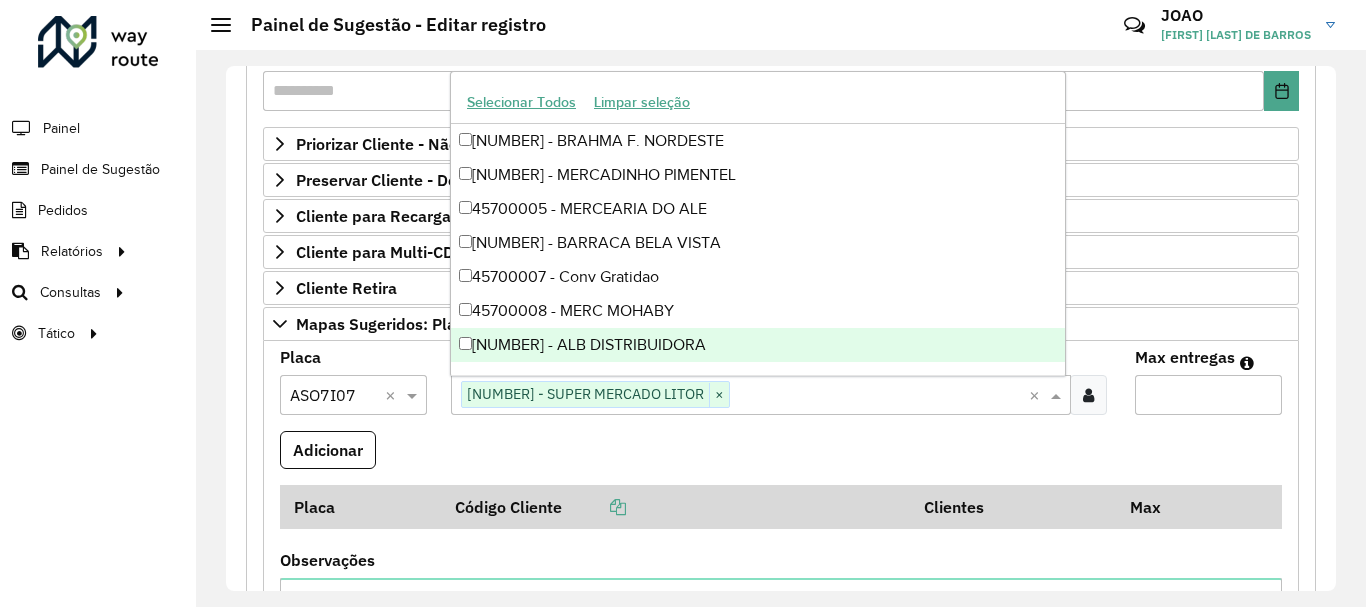 click on "Max entregas" at bounding box center [1208, 395] 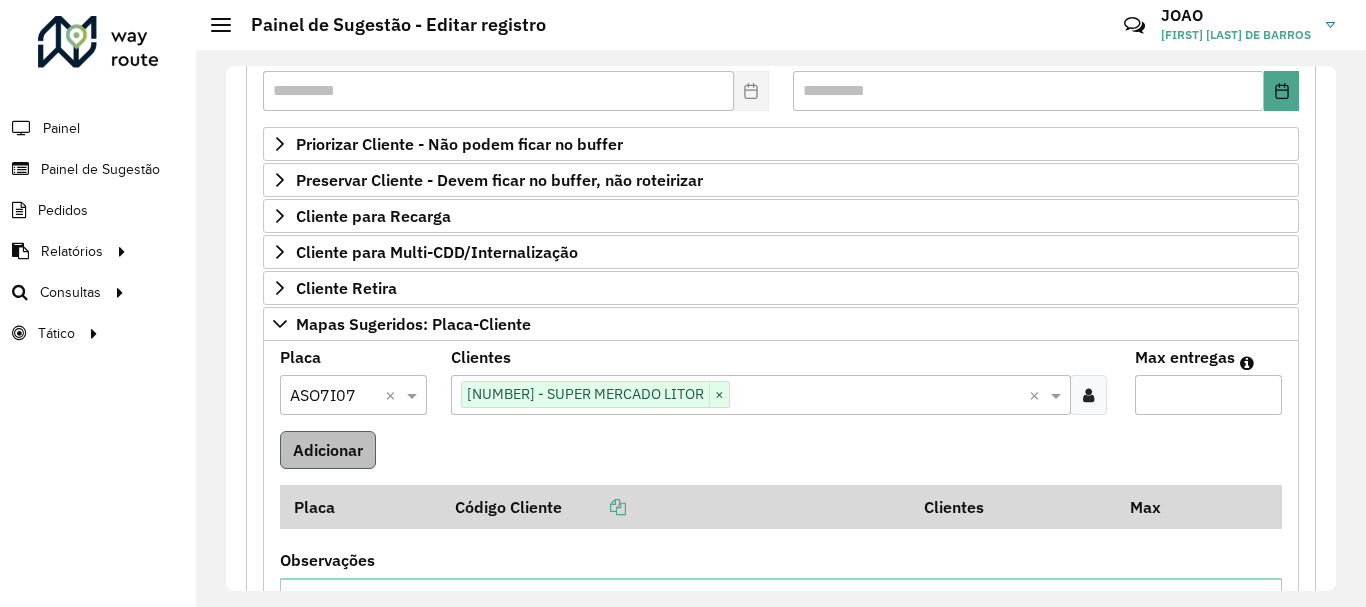 type on "*" 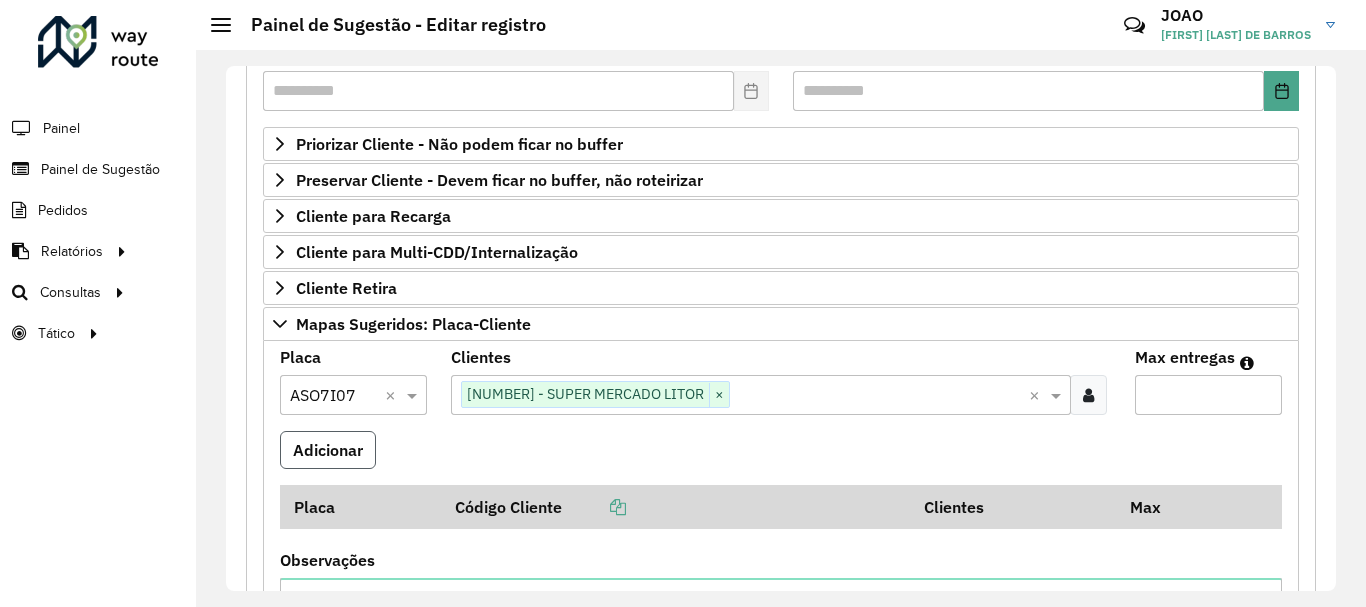 click on "Adicionar" at bounding box center [328, 450] 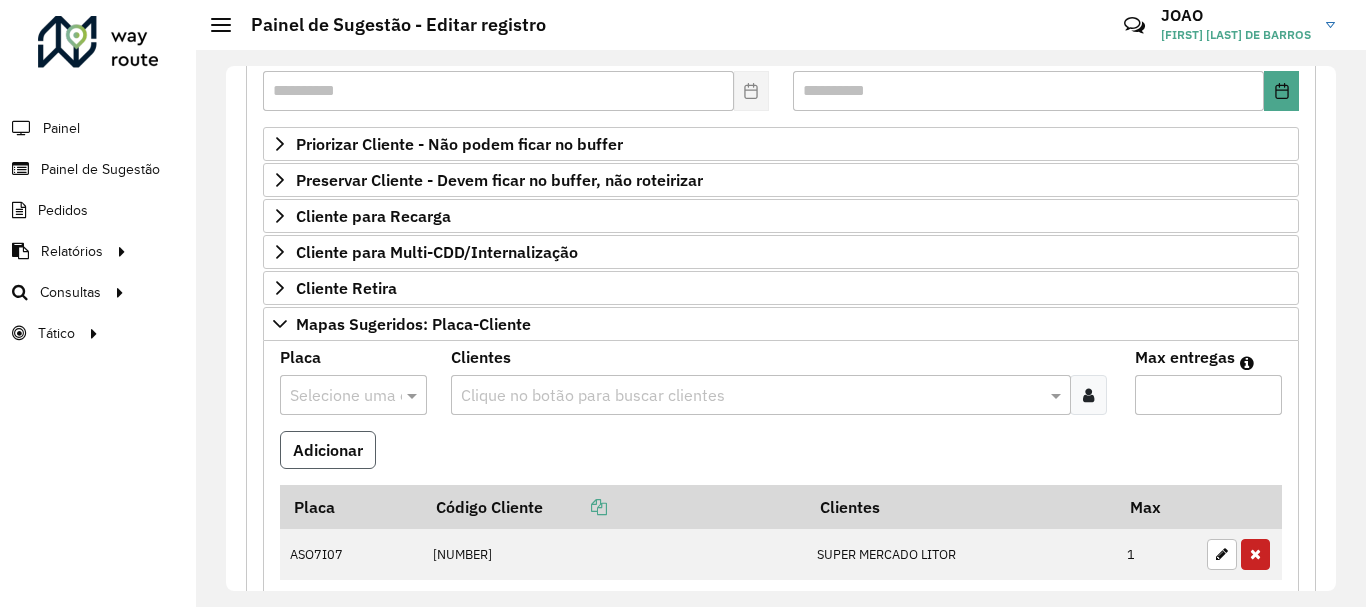 type 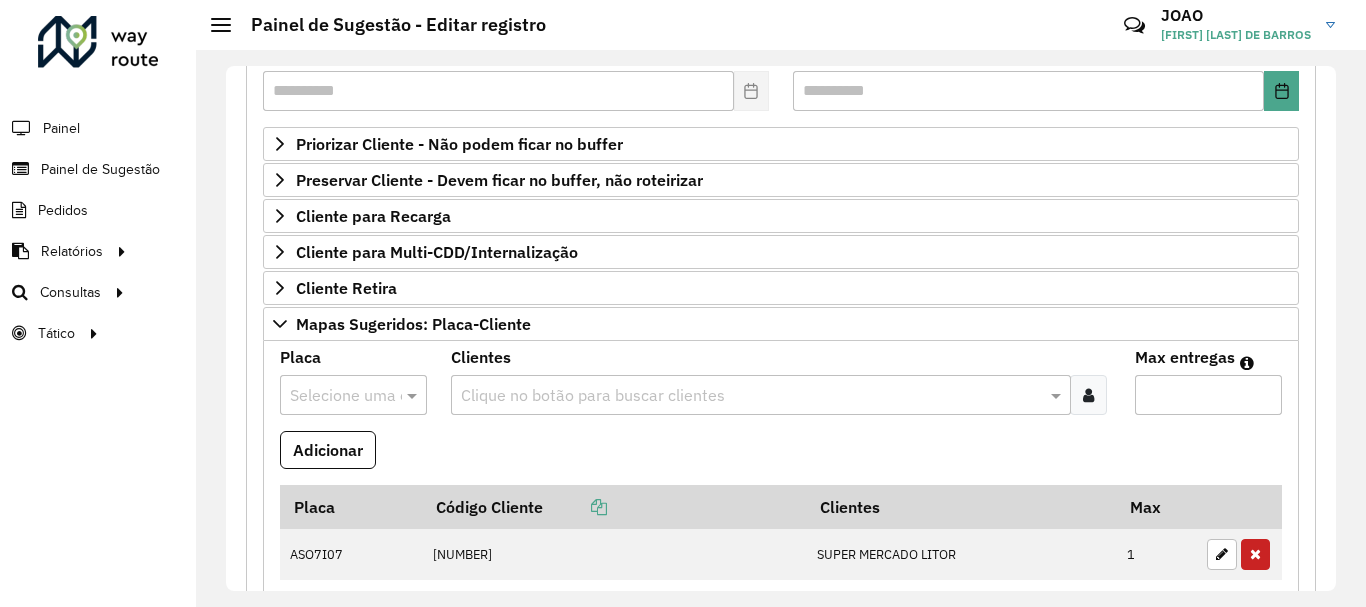 click at bounding box center (333, 396) 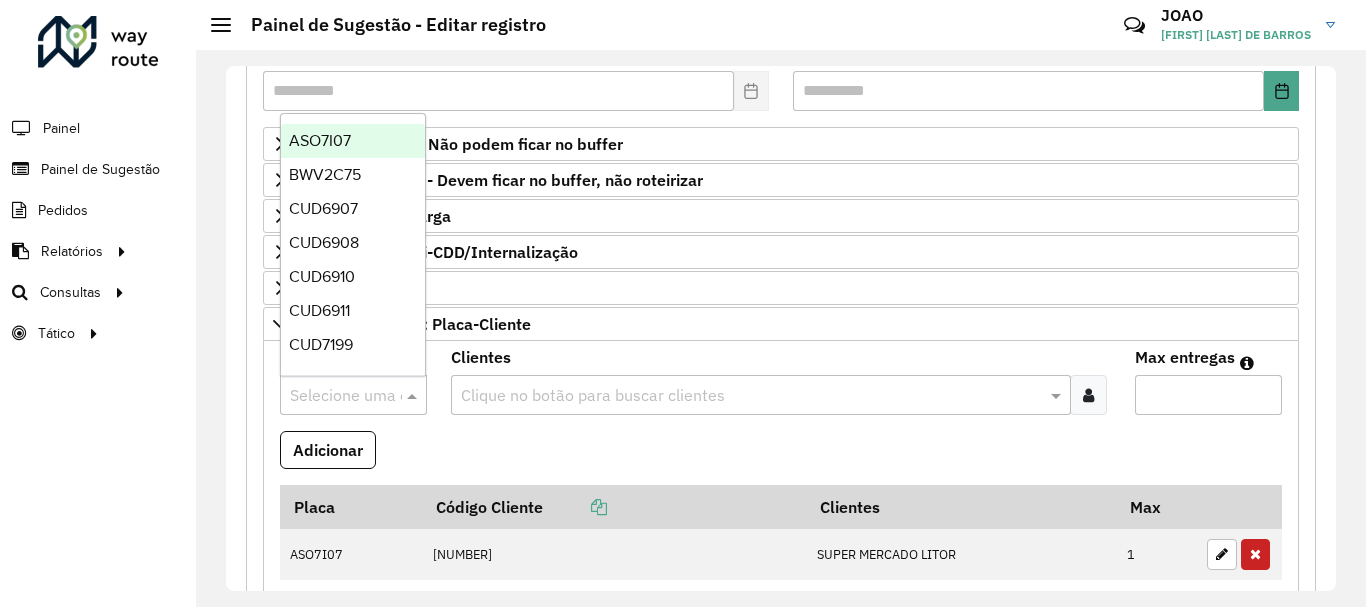 click at bounding box center [751, 396] 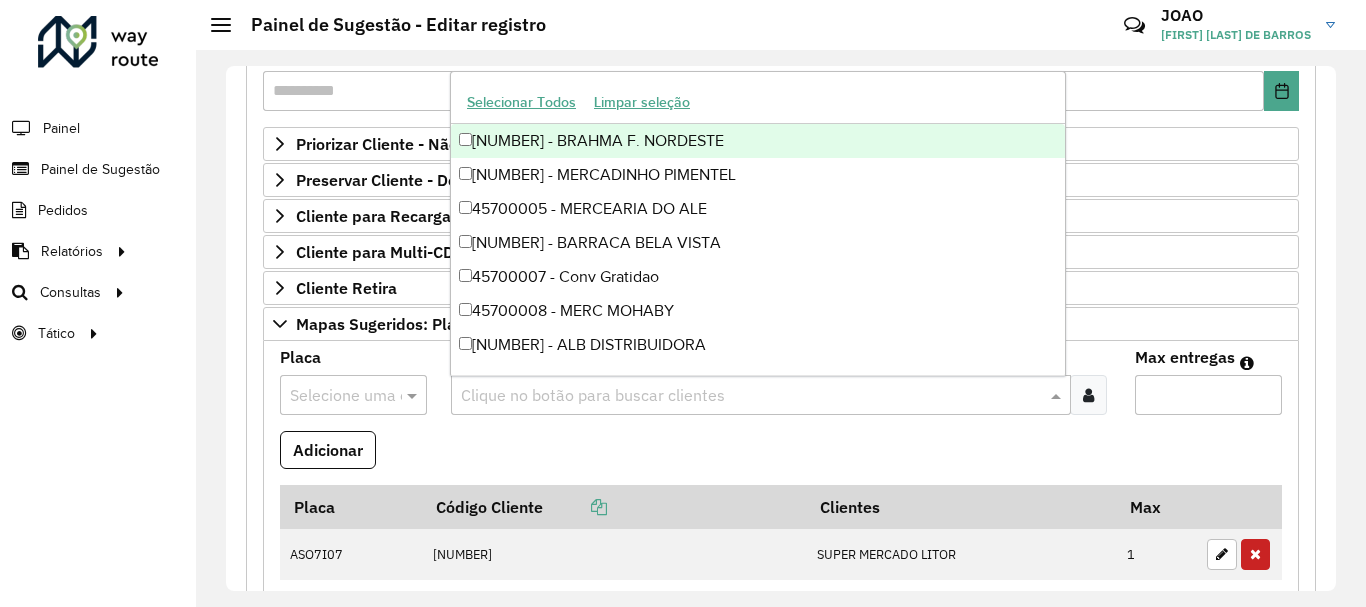 paste on "****" 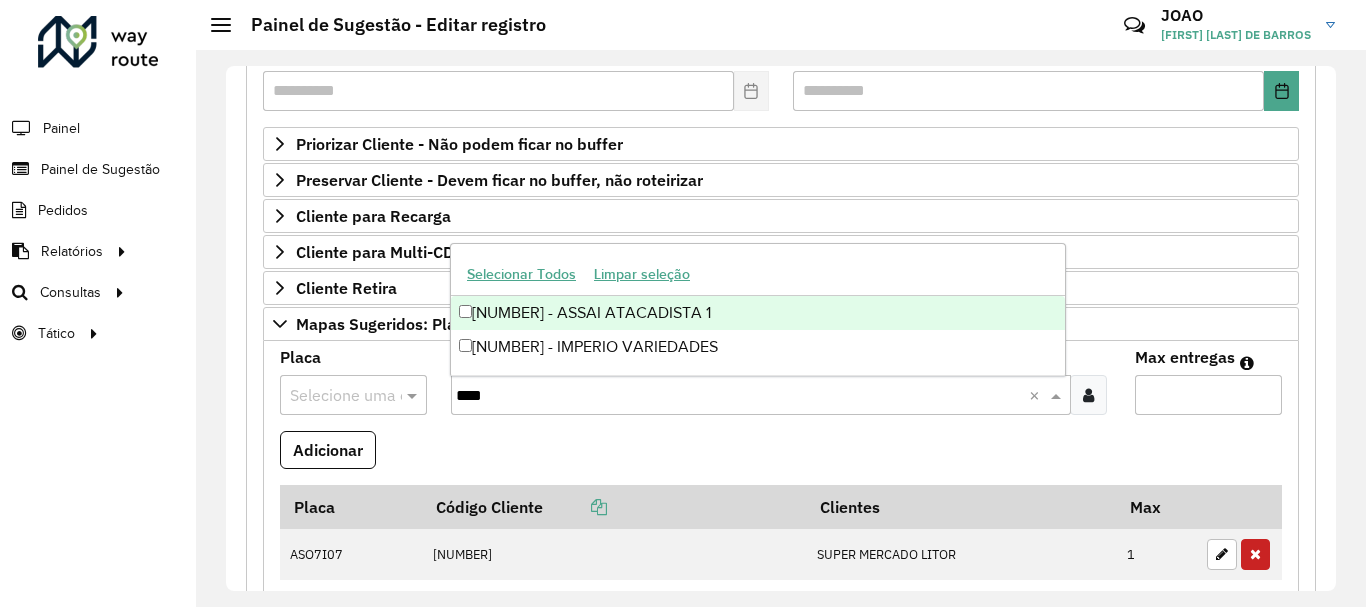 click on "[NUMBER] - ASSAI ATACADISTA 1" at bounding box center [758, 313] 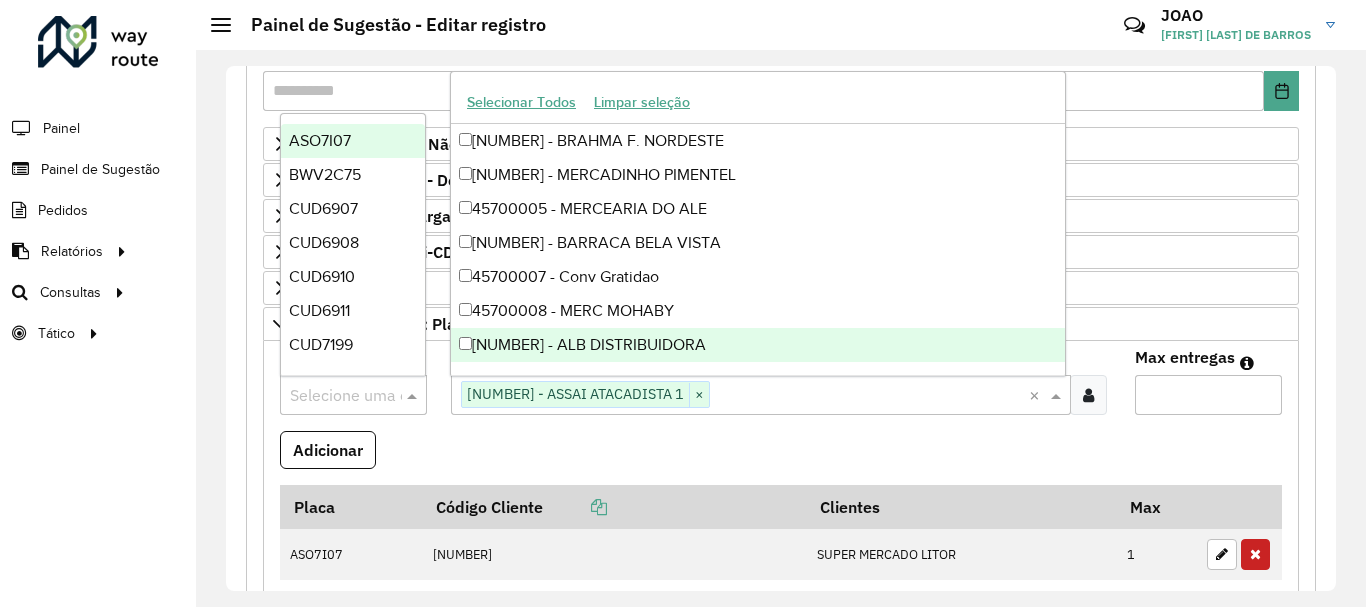click at bounding box center (333, 396) 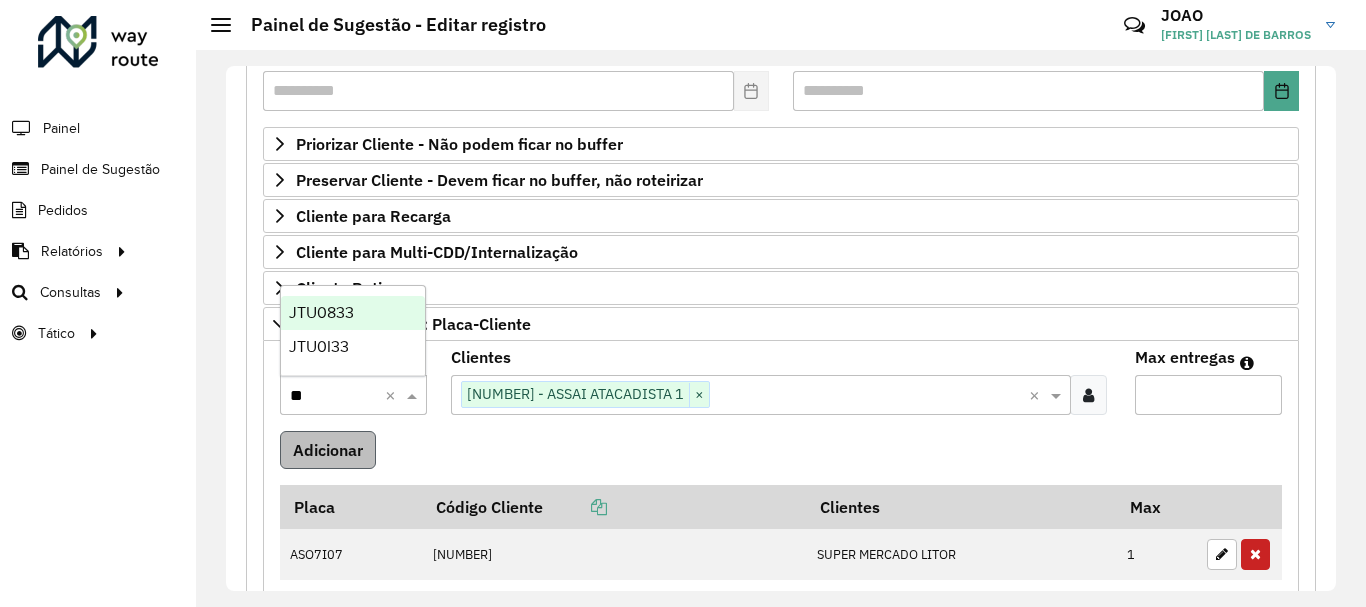 type on "***" 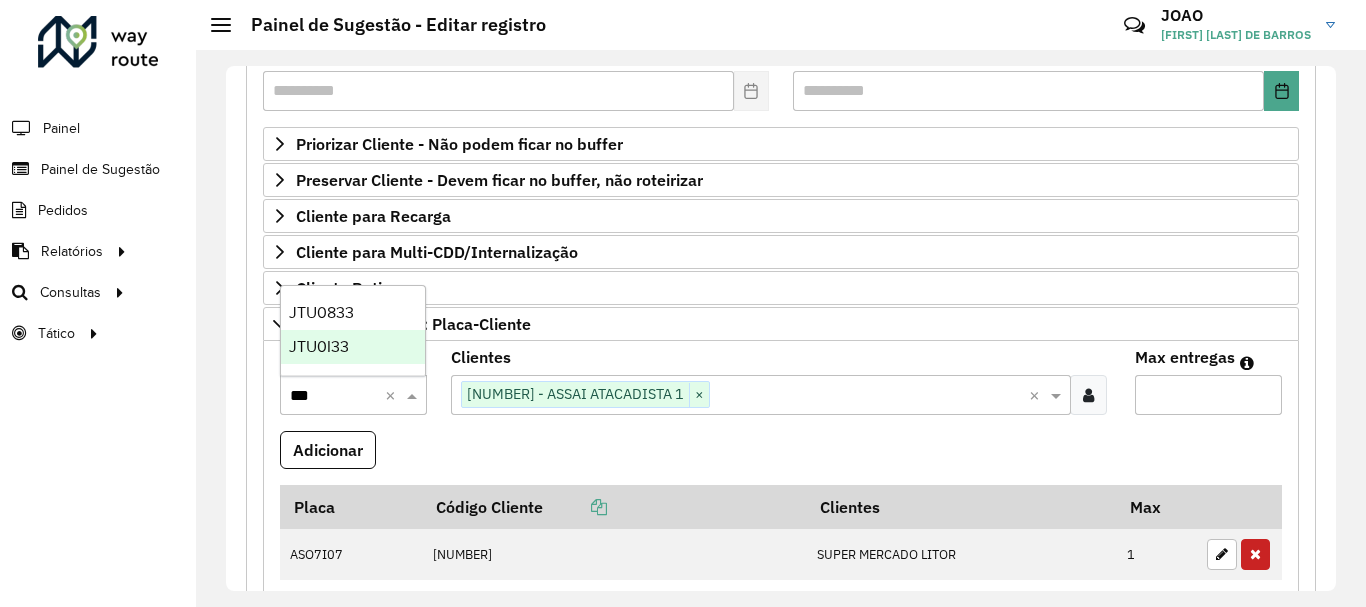 click on "JTU0I33" at bounding box center (319, 346) 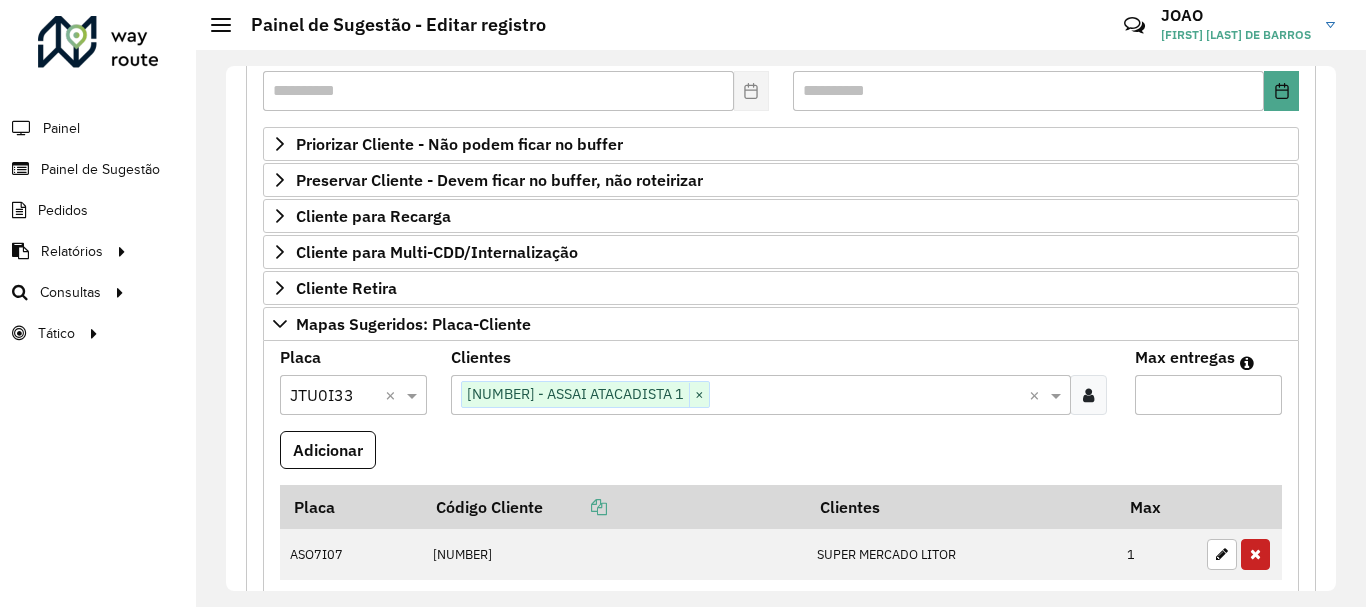 click on "Max entregas" at bounding box center [1208, 395] 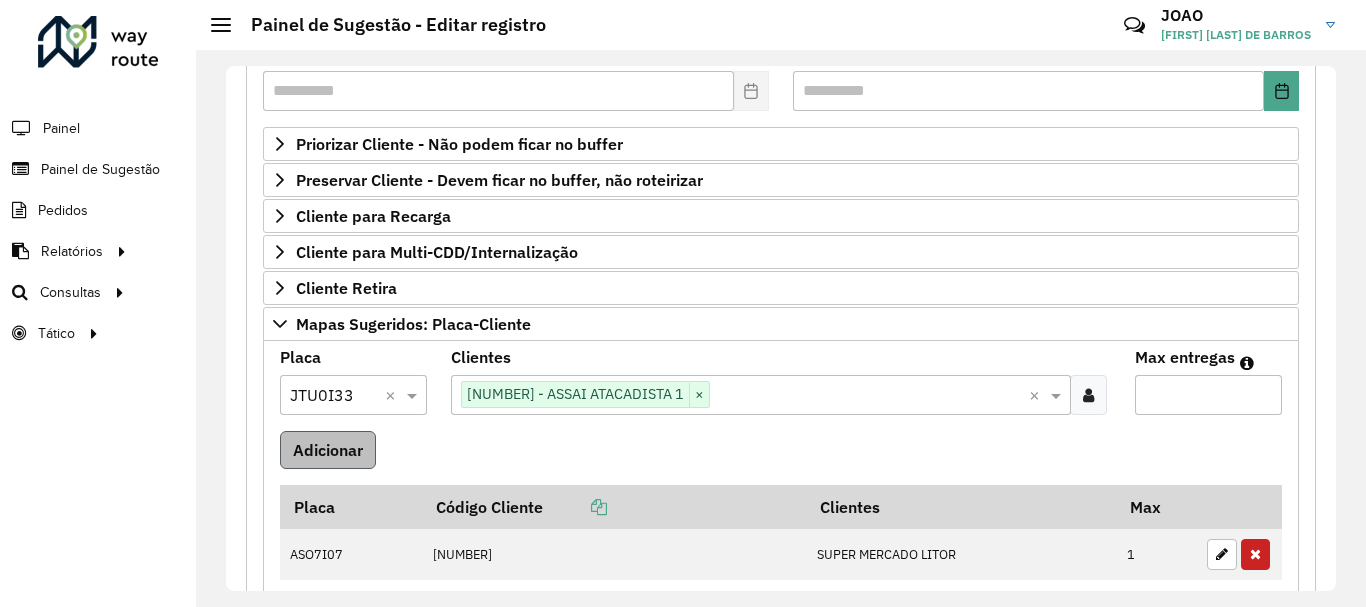 type on "*" 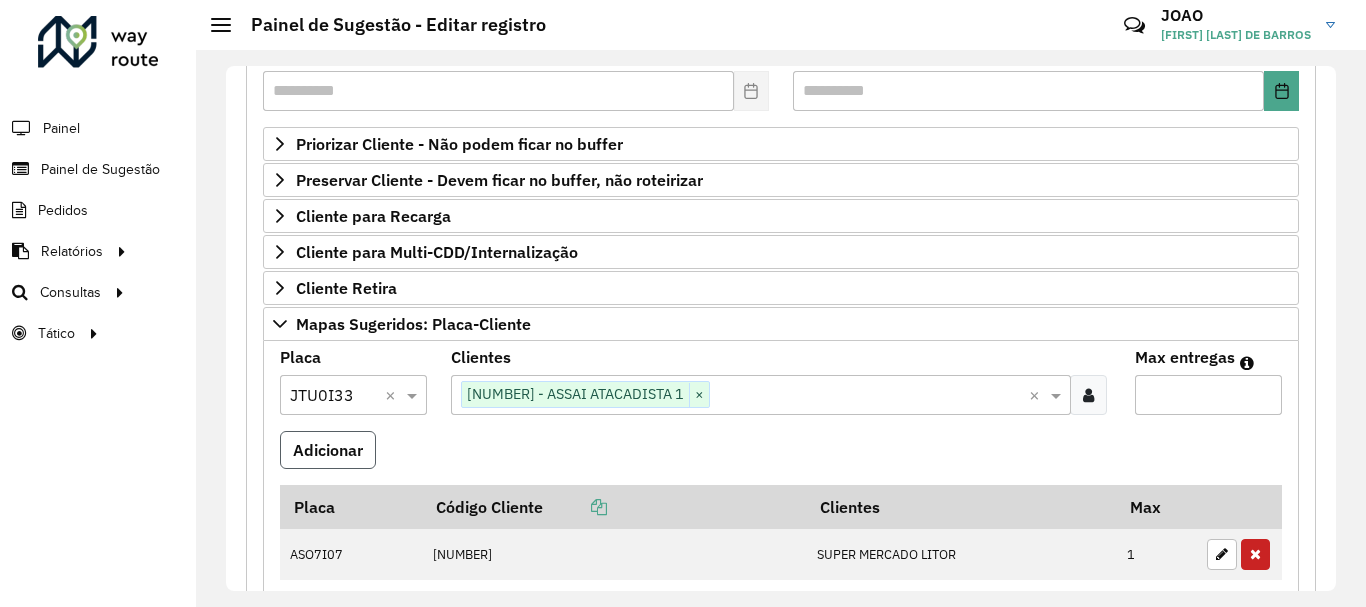 click on "Adicionar" at bounding box center (328, 450) 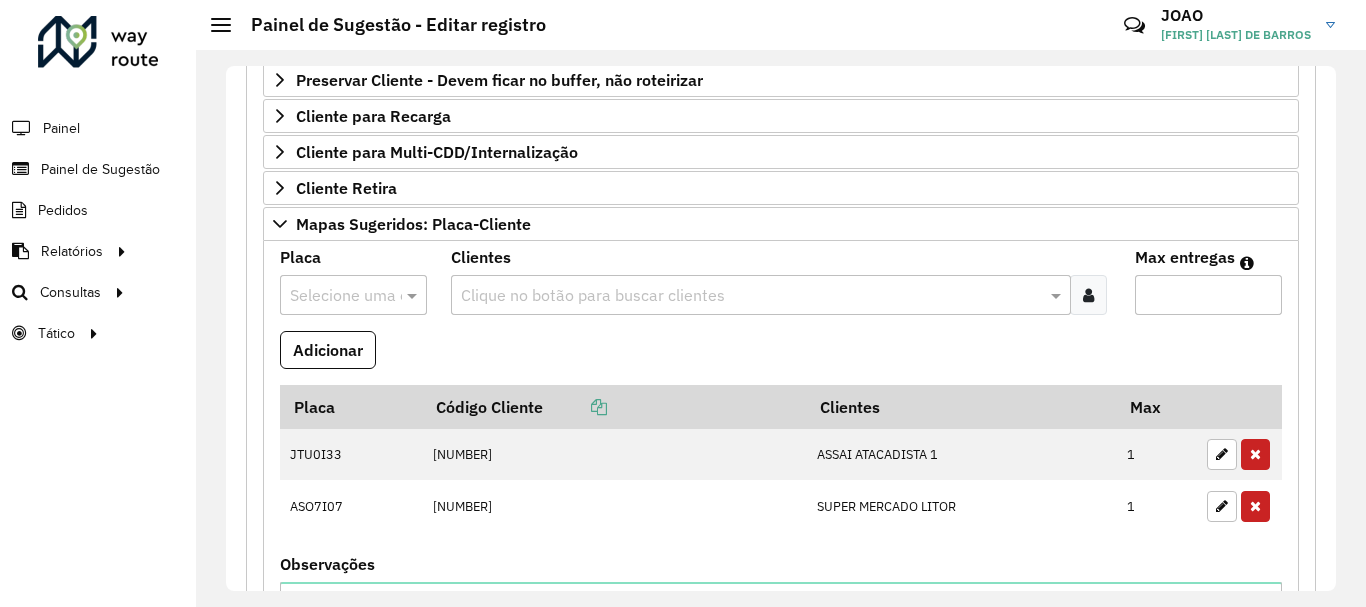 scroll, scrollTop: 900, scrollLeft: 0, axis: vertical 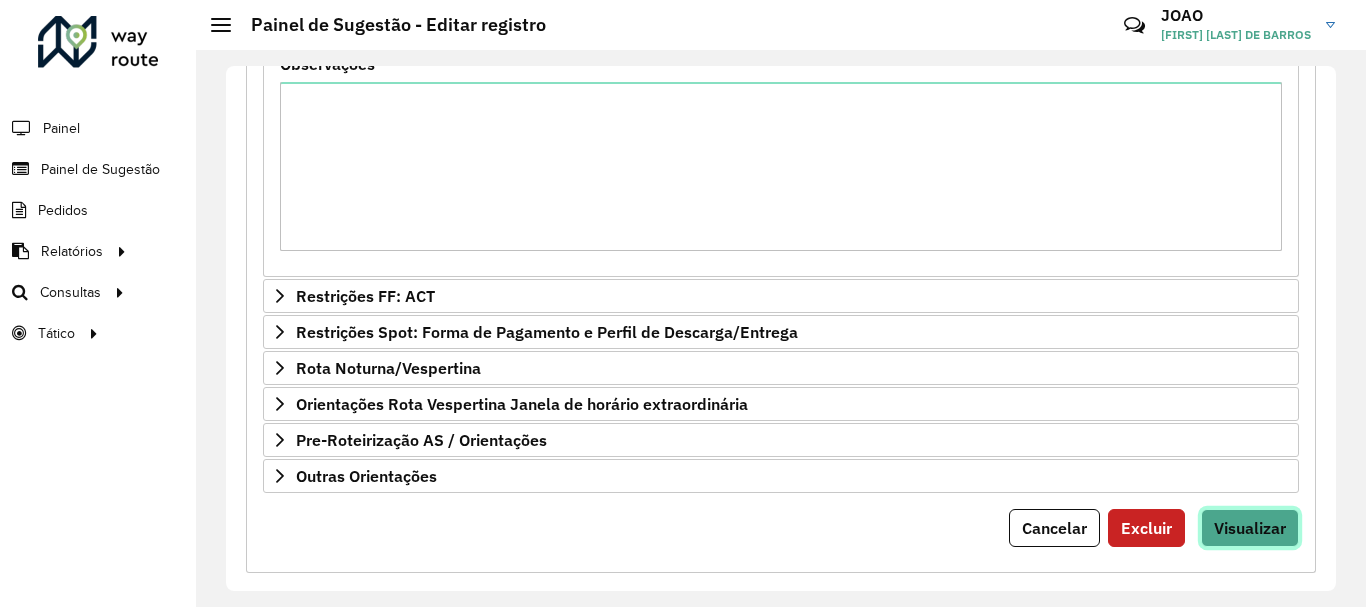 click on "Visualizar" at bounding box center [1250, 528] 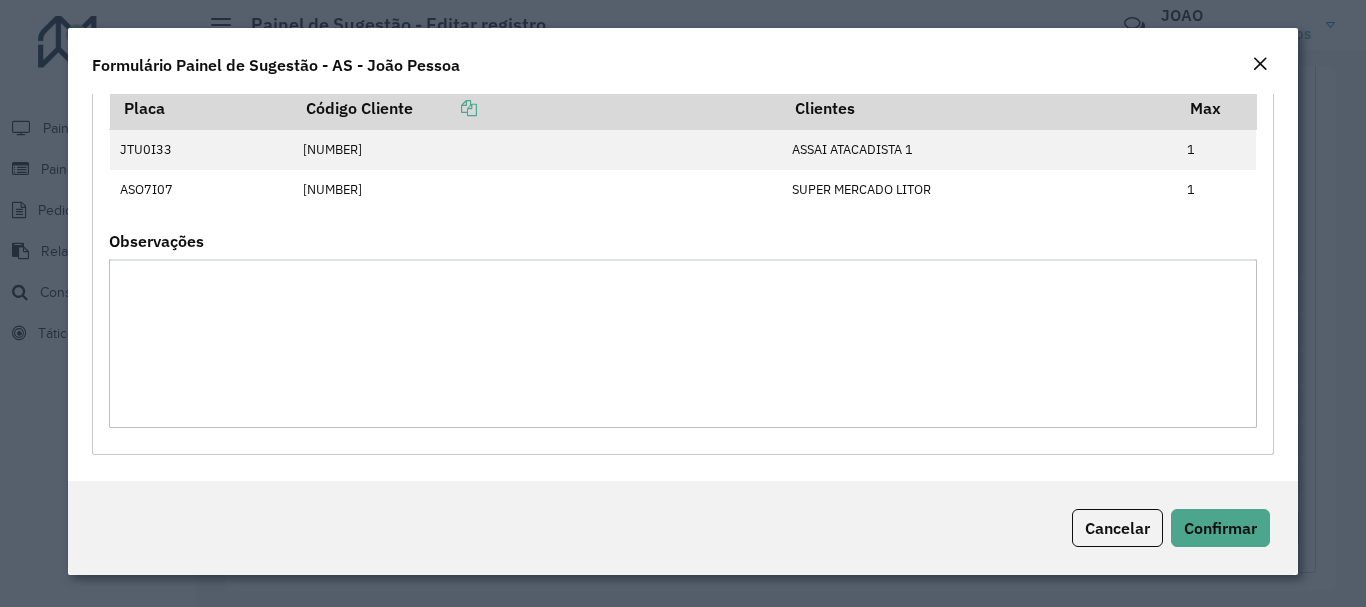 scroll, scrollTop: 14, scrollLeft: 0, axis: vertical 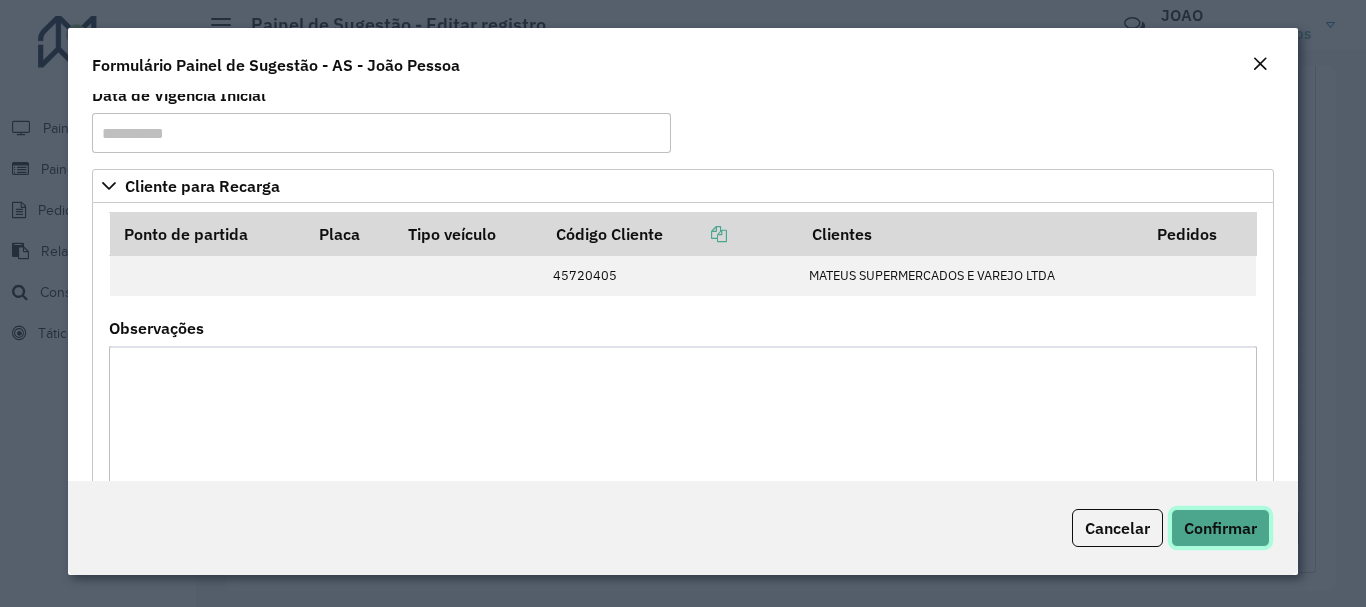 click on "Confirmar" 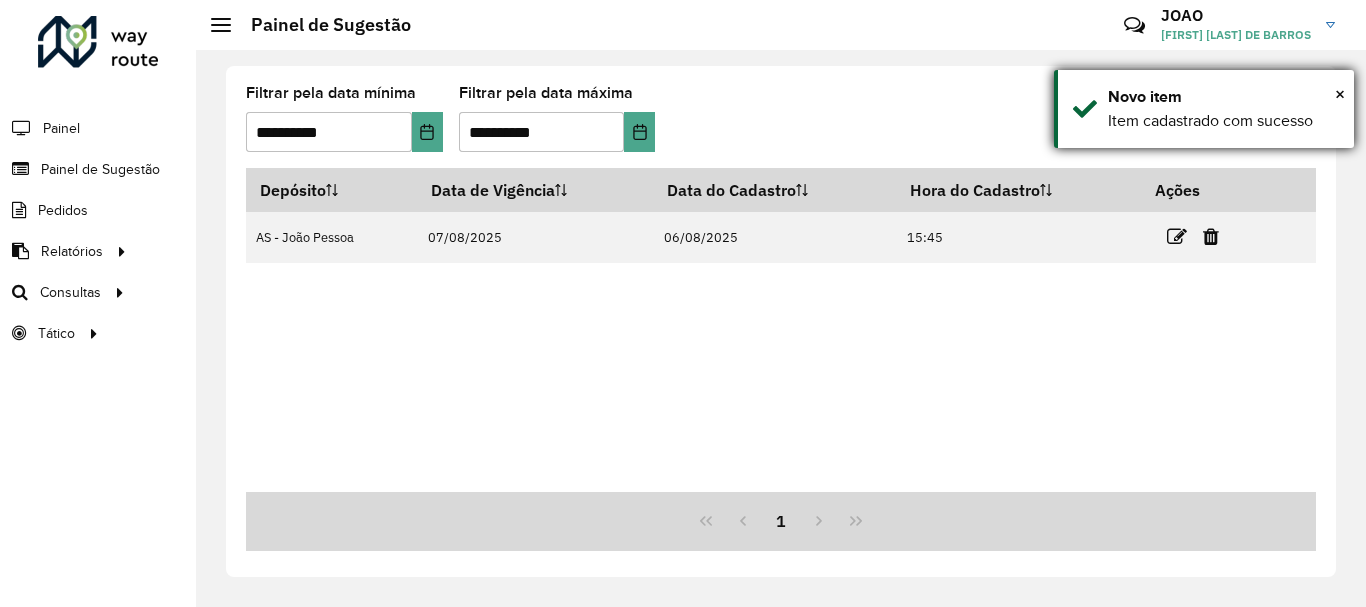 click on "×  Novo item  Item cadastrado com sucesso" at bounding box center (1204, 109) 